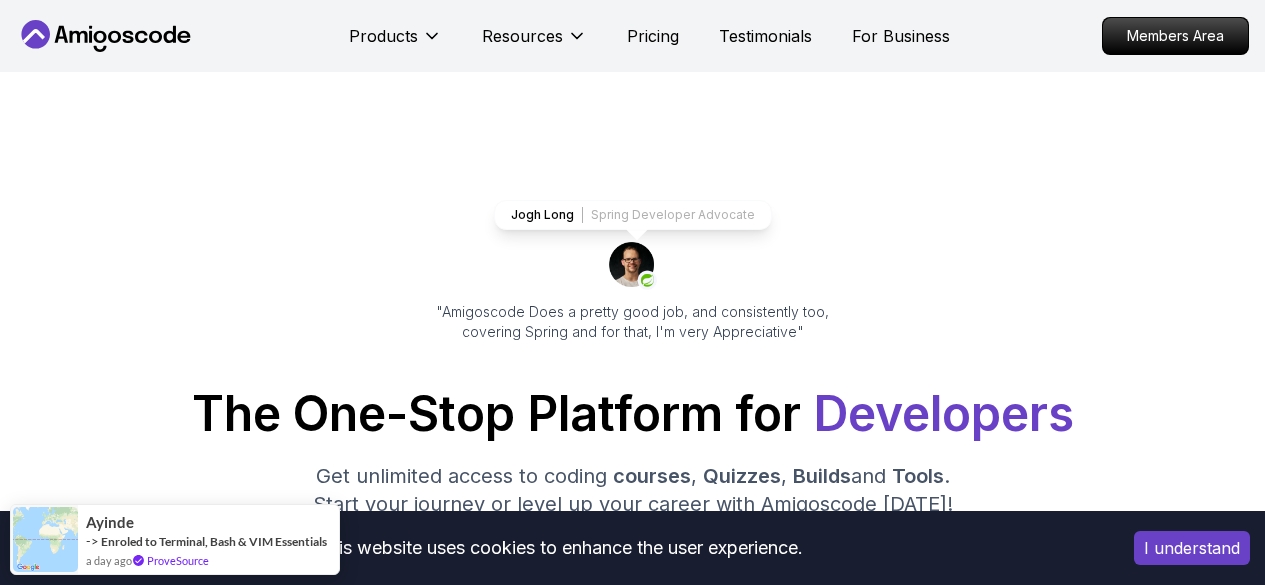 scroll, scrollTop: 0, scrollLeft: 0, axis: both 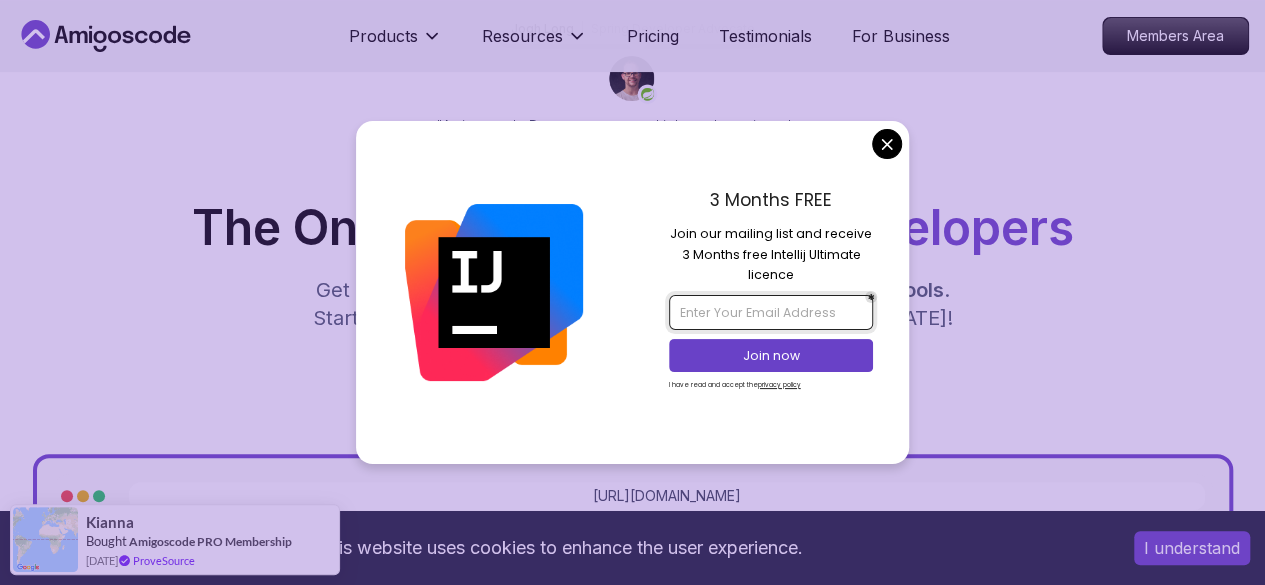 click at bounding box center (771, 312) 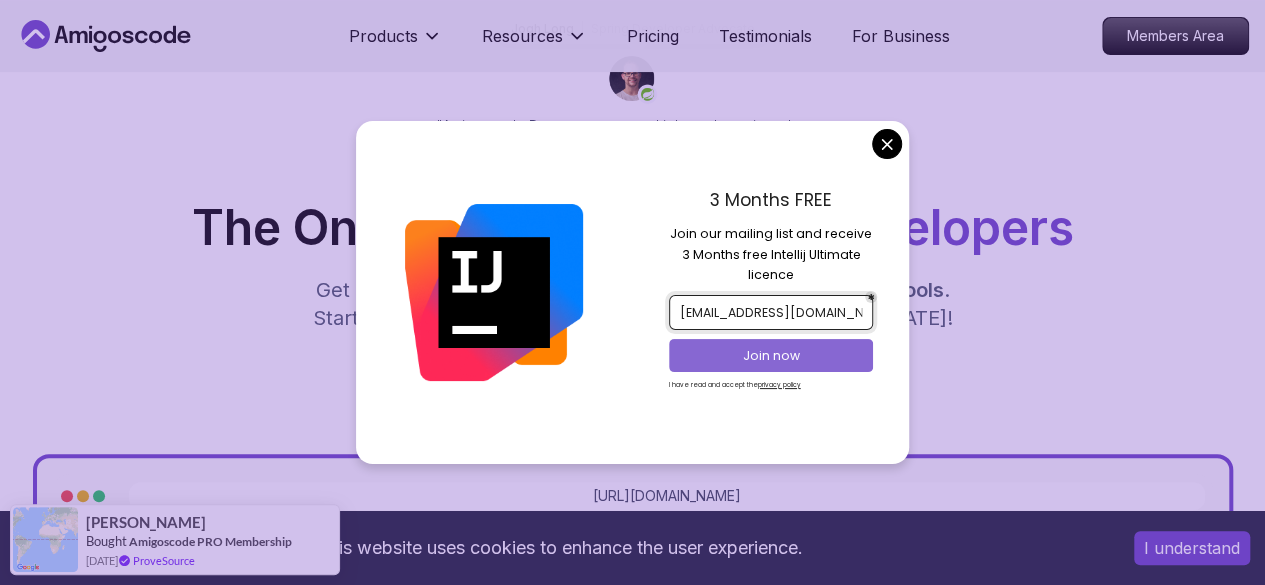 type on "sankarsai913@gmil.com" 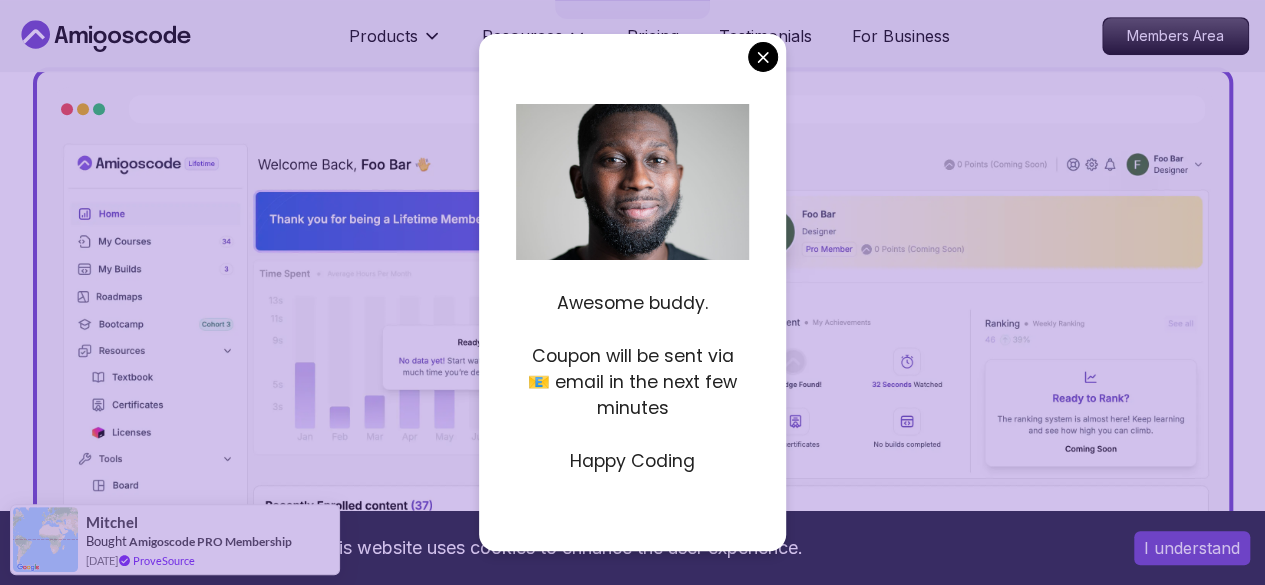 scroll, scrollTop: 576, scrollLeft: 0, axis: vertical 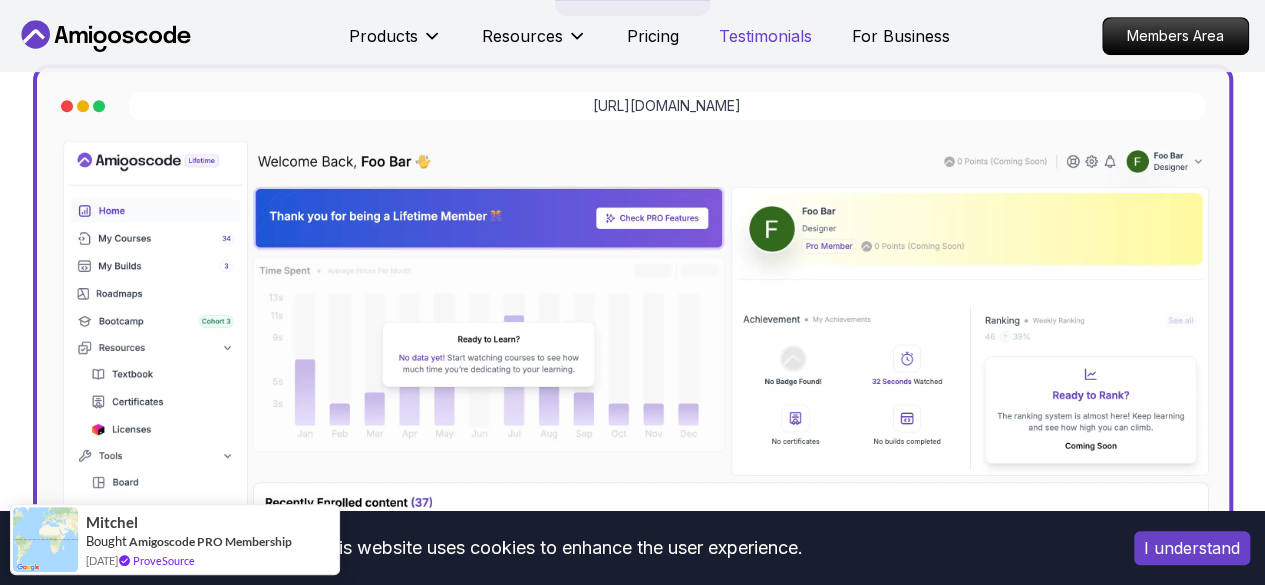 click on "This website uses cookies to enhance the user experience. I understand Products Resources Pricing Testimonials For Business Members Area Products Resources Pricing Testimonials For Business Members Area Jogh Long Spring Developer Advocate "Amigoscode Does a pretty good job, and consistently too, covering Spring and for that, I'm very Appreciative" The One-Stop Platform for   Developers Get unlimited access to coding   courses ,   Quizzes ,   Builds  and   Tools . Start your journey or level up your career with Amigoscode today! Start for Free https://amigoscode.com/dashboard OUR AMIGO STUDENTS WORK IN TOP COMPANIES Courses Builds Discover Amigoscode's Latest   Premium Courses! Get unlimited access to coding   courses ,   Quizzes ,   Builds  and   Tools . Start your journey or level up your career with Amigoscode today! Browse all  courses Advanced Spring Boot Pro Dive deep into Spring Boot with our advanced course, designed to take your skills from intermediate to expert level. NEW Spring Boot for Beginners" at bounding box center (632, 5702) 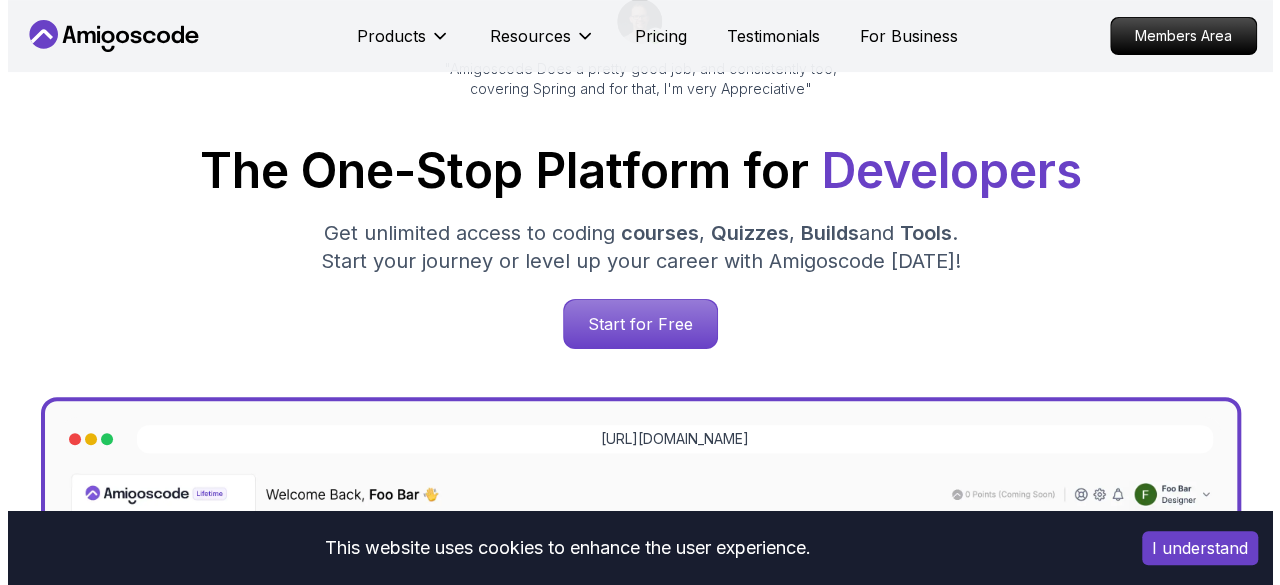 scroll, scrollTop: 0, scrollLeft: 0, axis: both 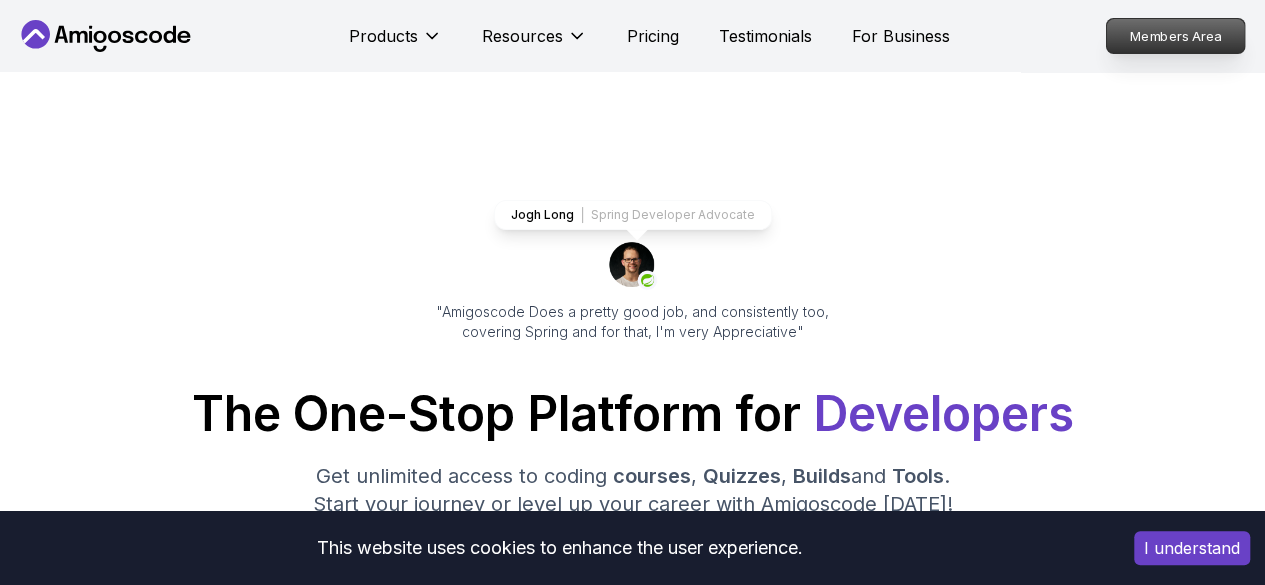 click on "Members Area" at bounding box center [1176, 36] 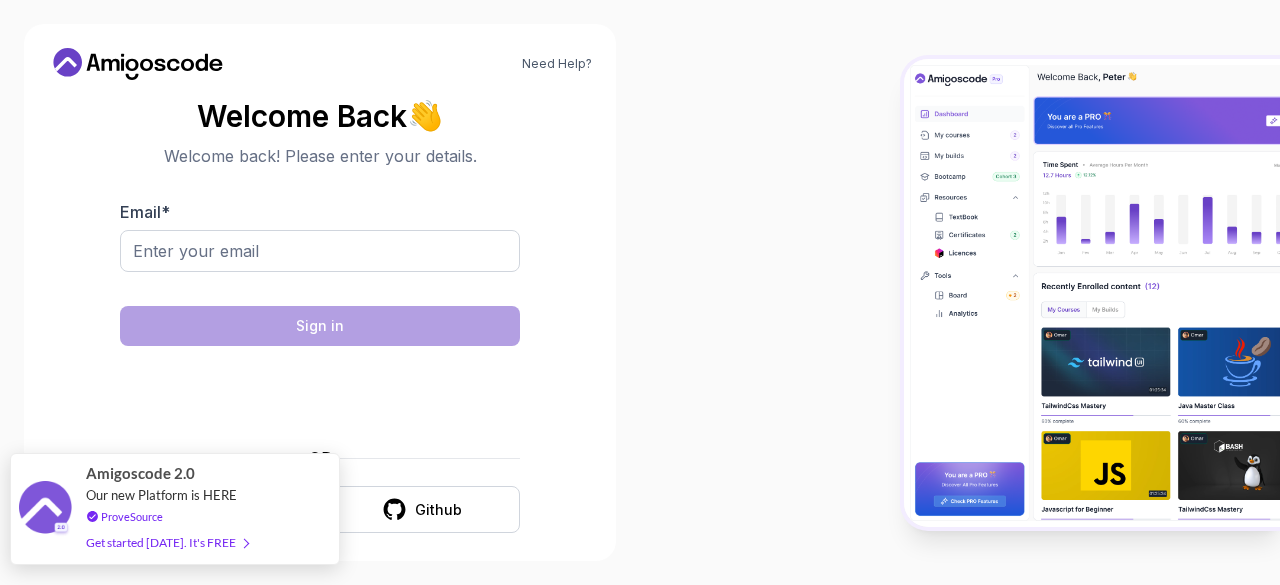 click on "Get started today. It's FREE" at bounding box center (167, 542) 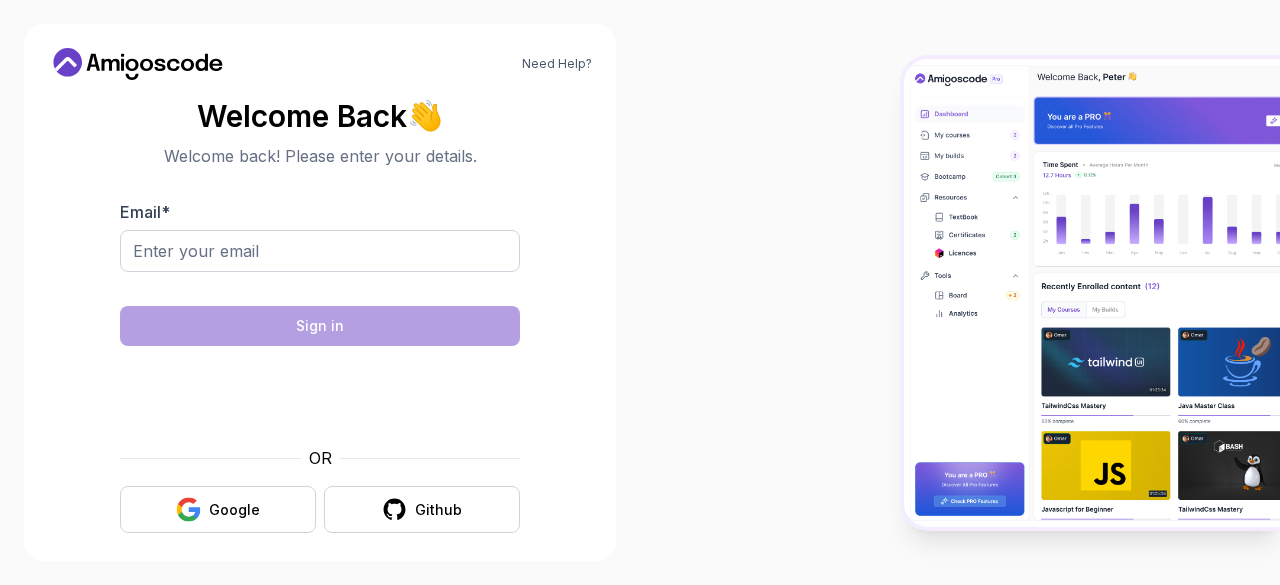 scroll, scrollTop: 0, scrollLeft: 0, axis: both 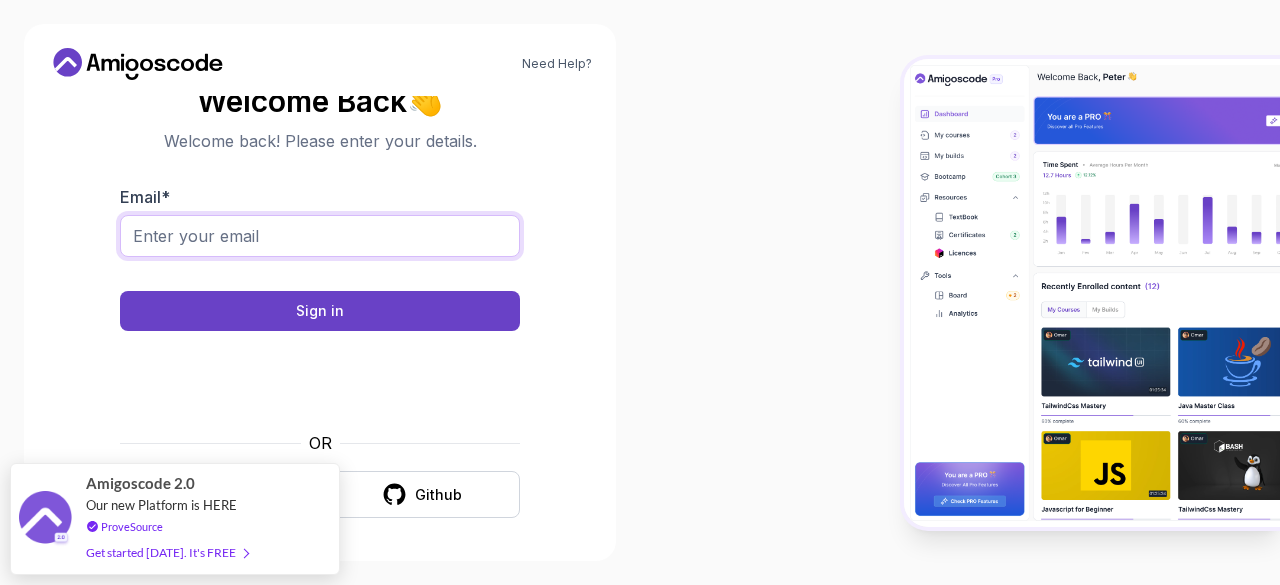 click on "Email *" at bounding box center (320, 236) 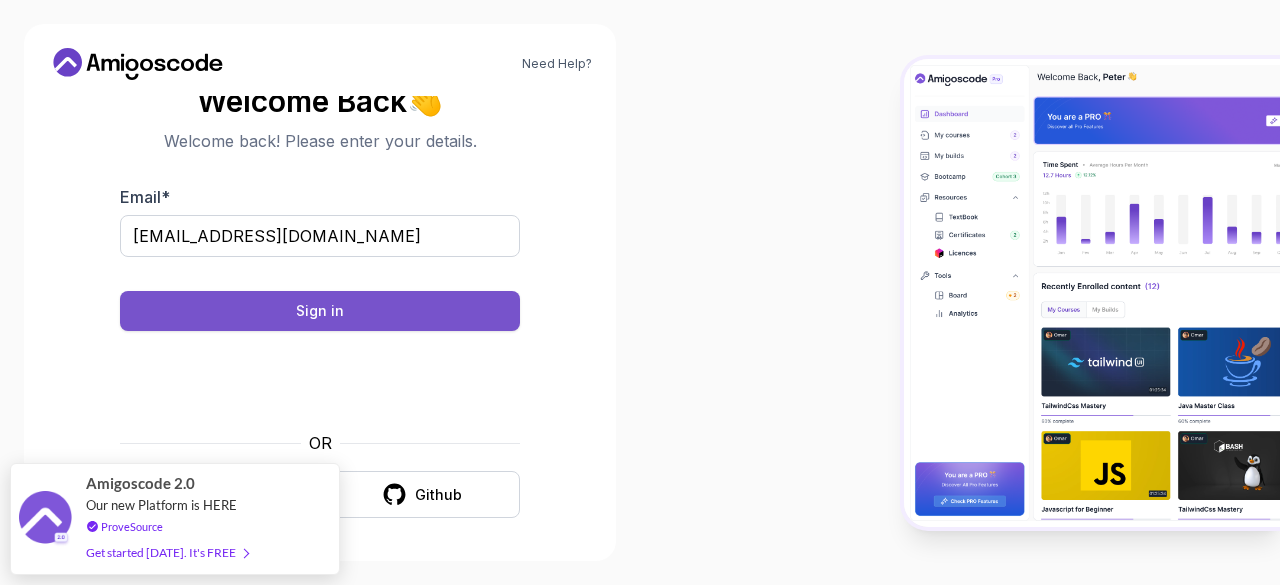 click on "Sign in" at bounding box center [320, 311] 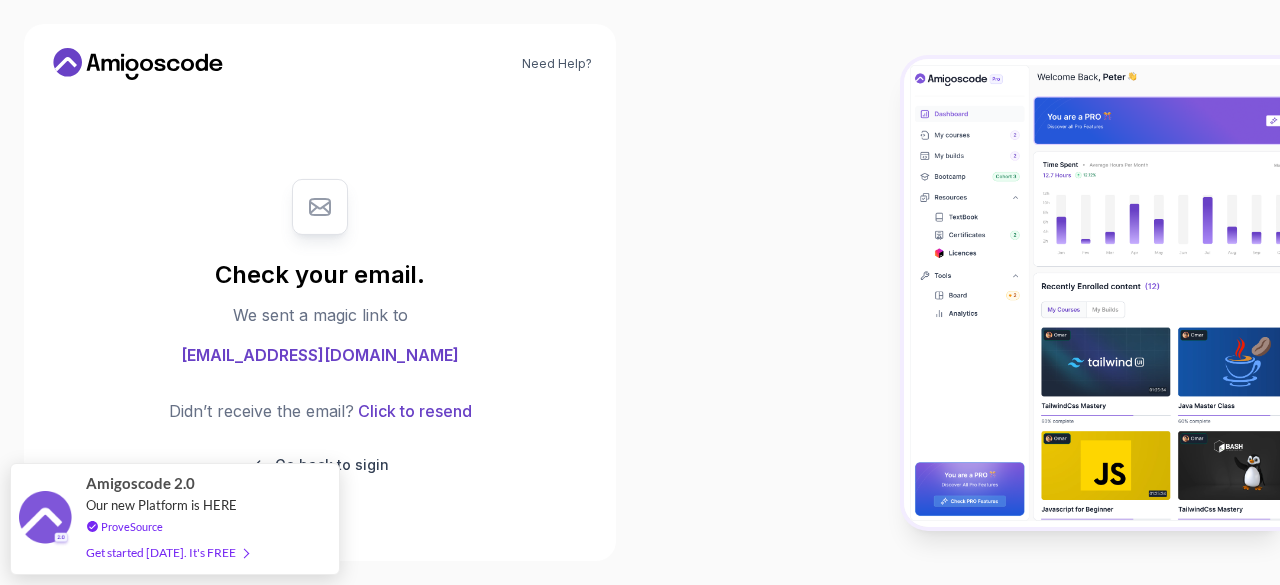 scroll, scrollTop: 0, scrollLeft: 0, axis: both 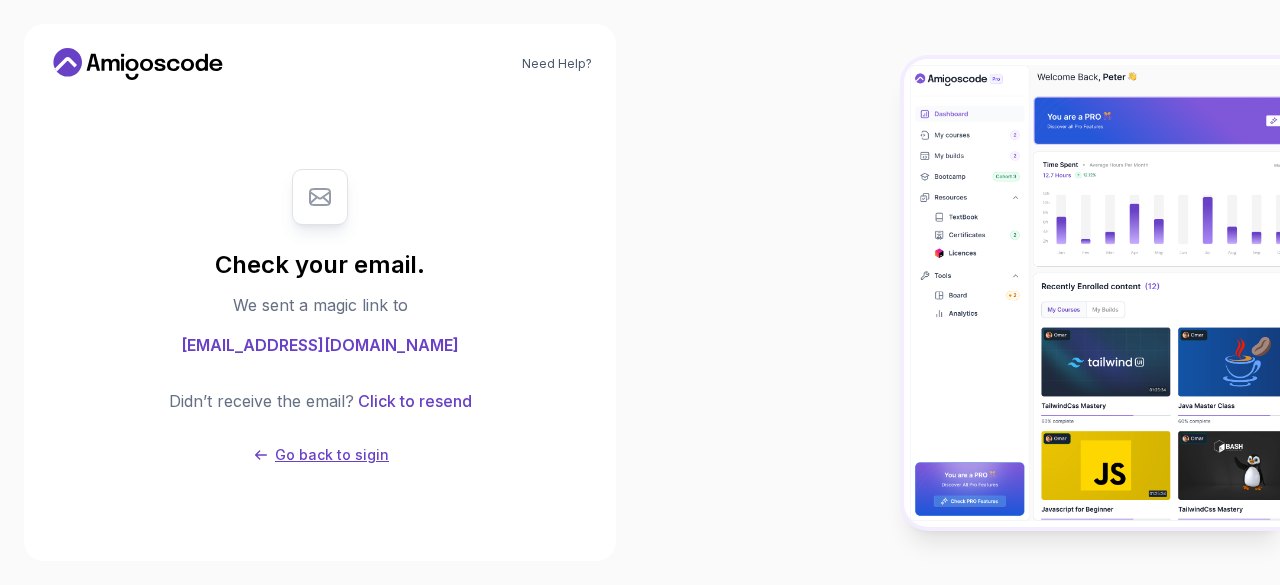click on "Go back to sigin" at bounding box center [332, 455] 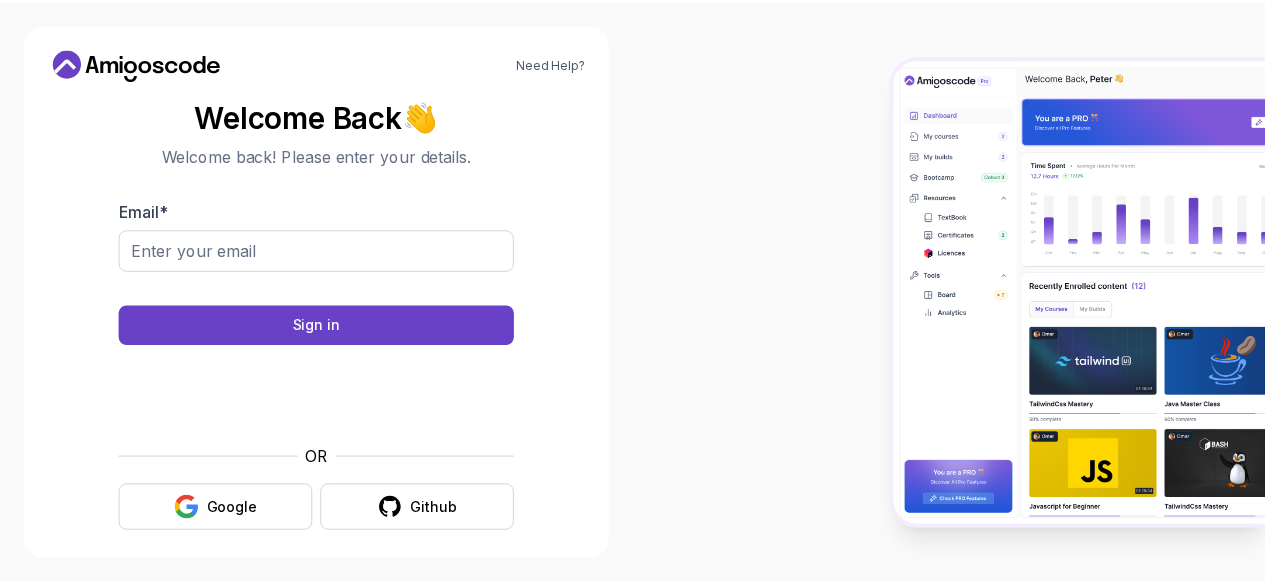 scroll, scrollTop: 15, scrollLeft: 0, axis: vertical 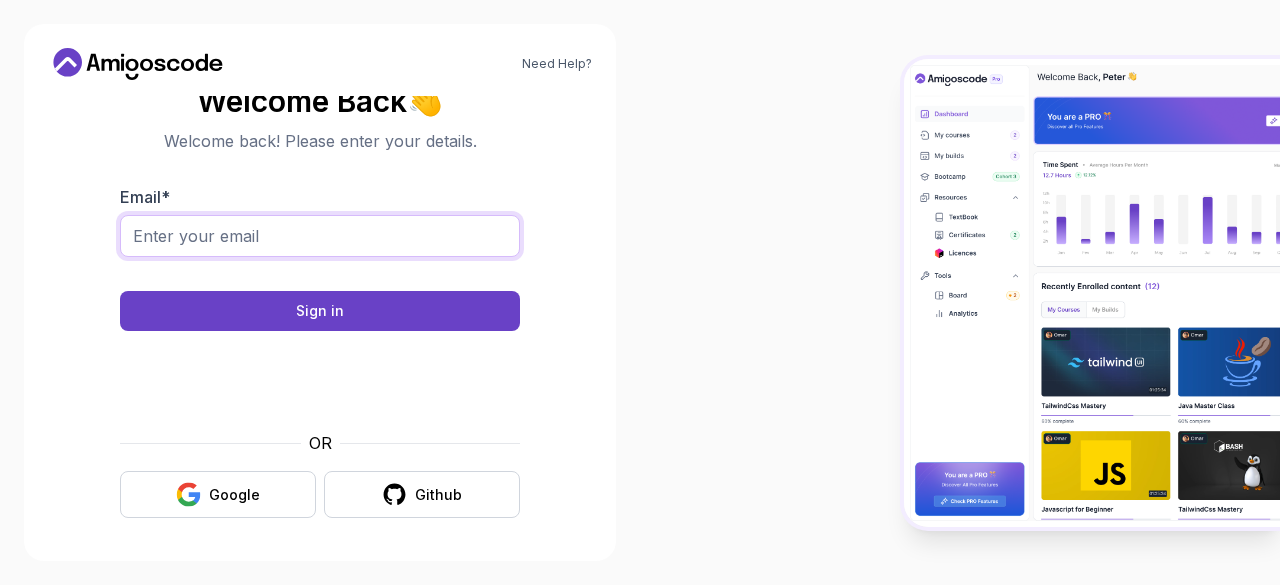 click on "Email *" at bounding box center [320, 236] 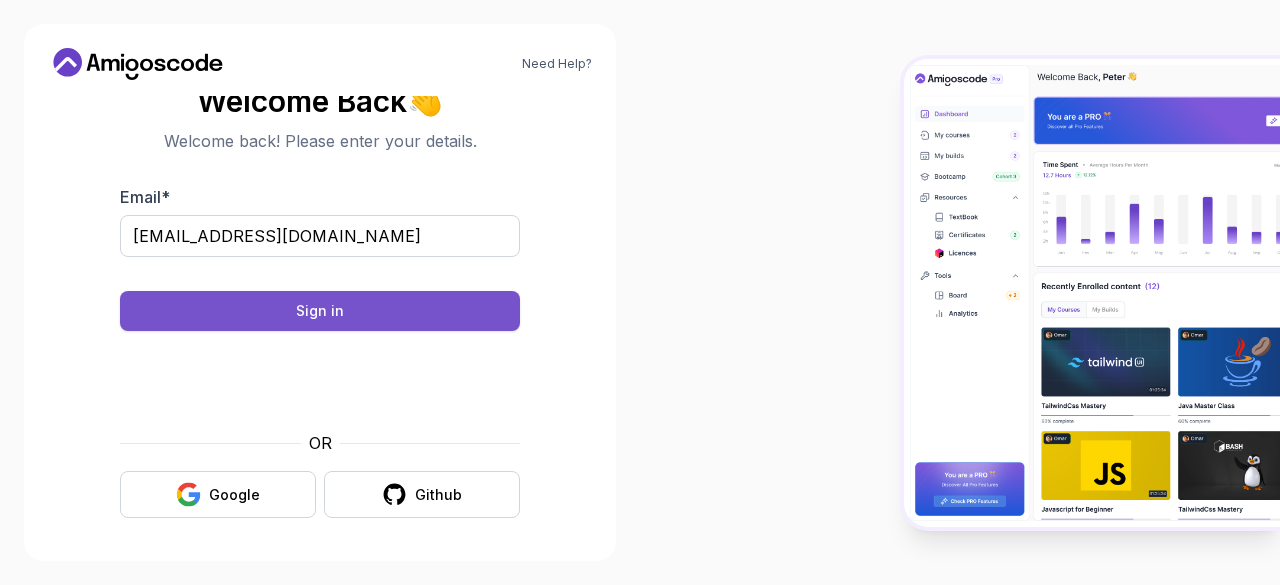 click on "Sign in" at bounding box center [320, 311] 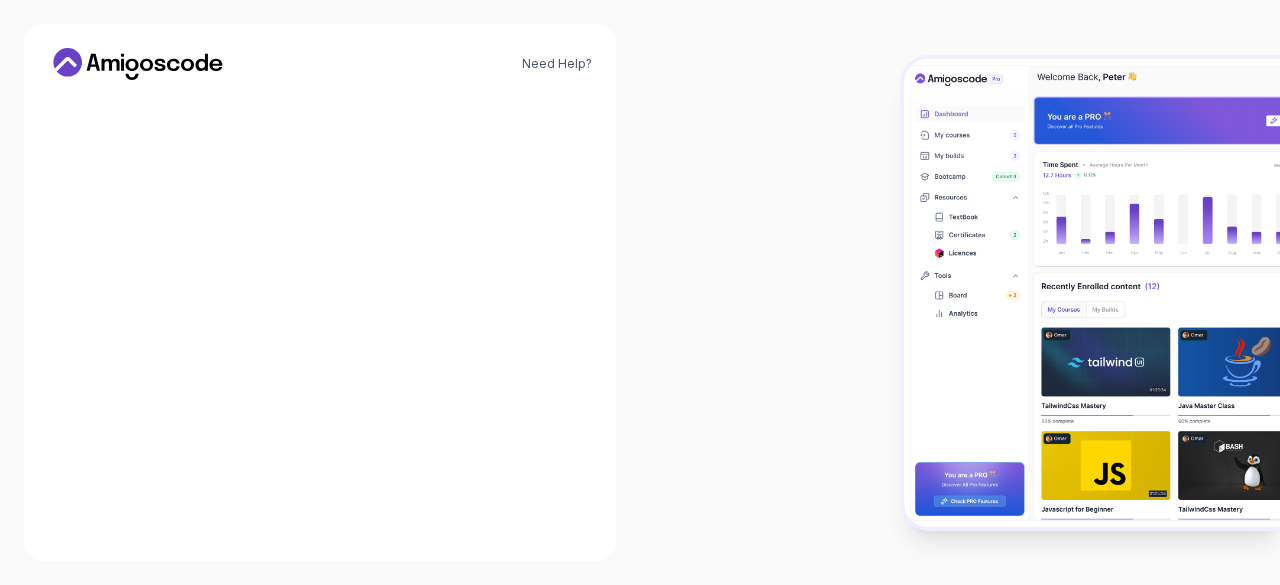 scroll, scrollTop: 0, scrollLeft: 0, axis: both 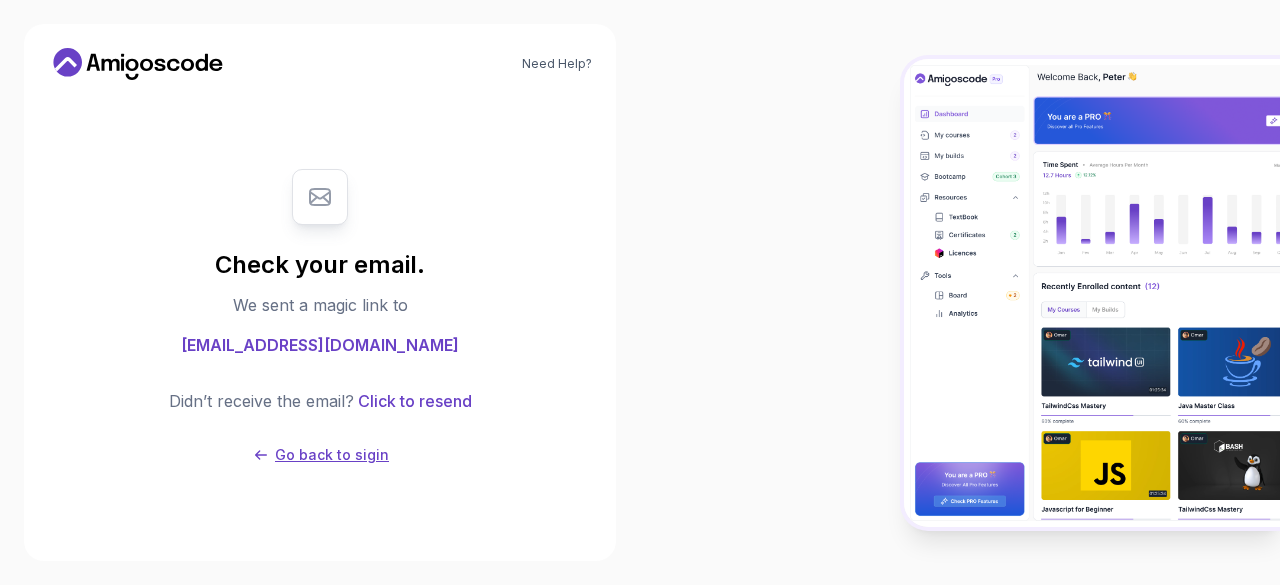 click on "Go back to sigin" at bounding box center (332, 455) 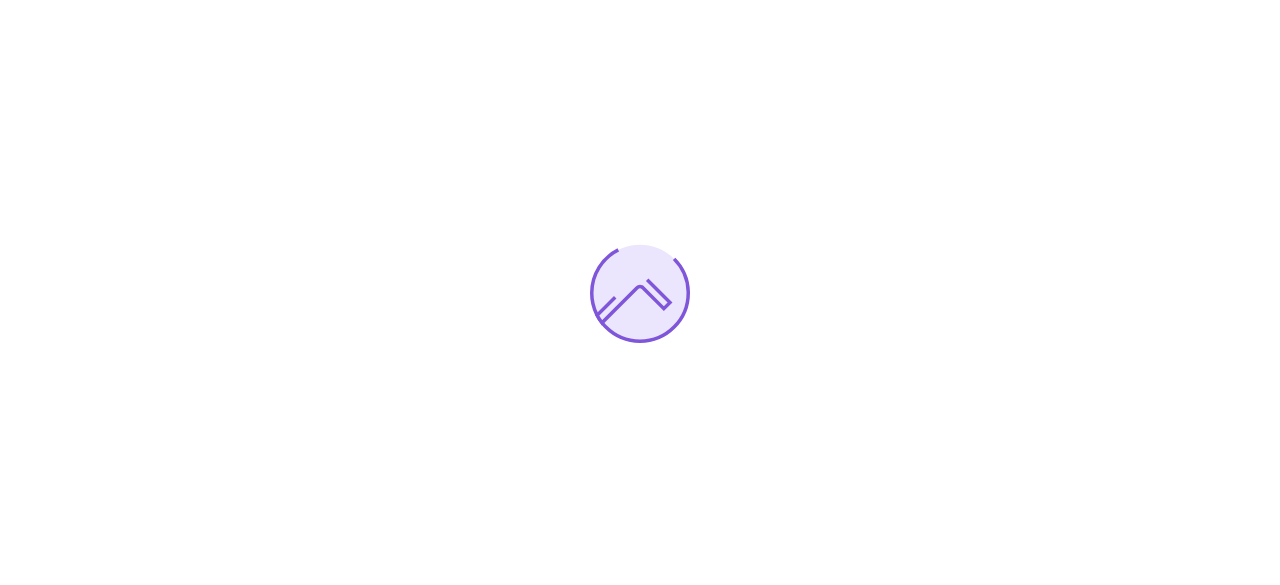 scroll, scrollTop: 0, scrollLeft: 0, axis: both 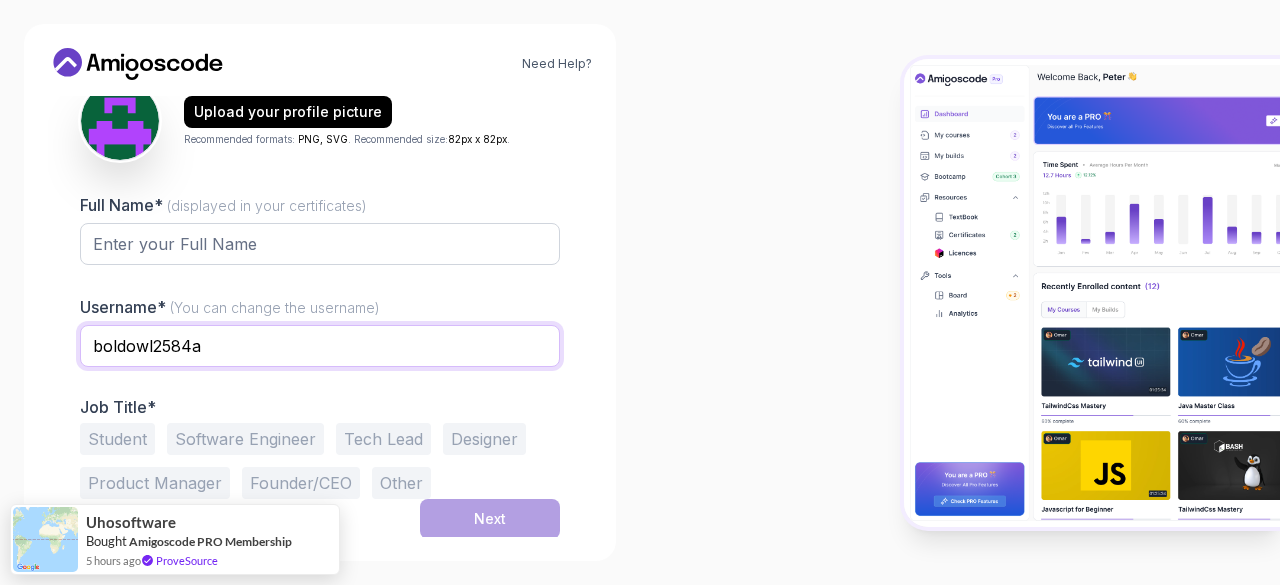 click on "boldowl2584a" at bounding box center (320, 346) 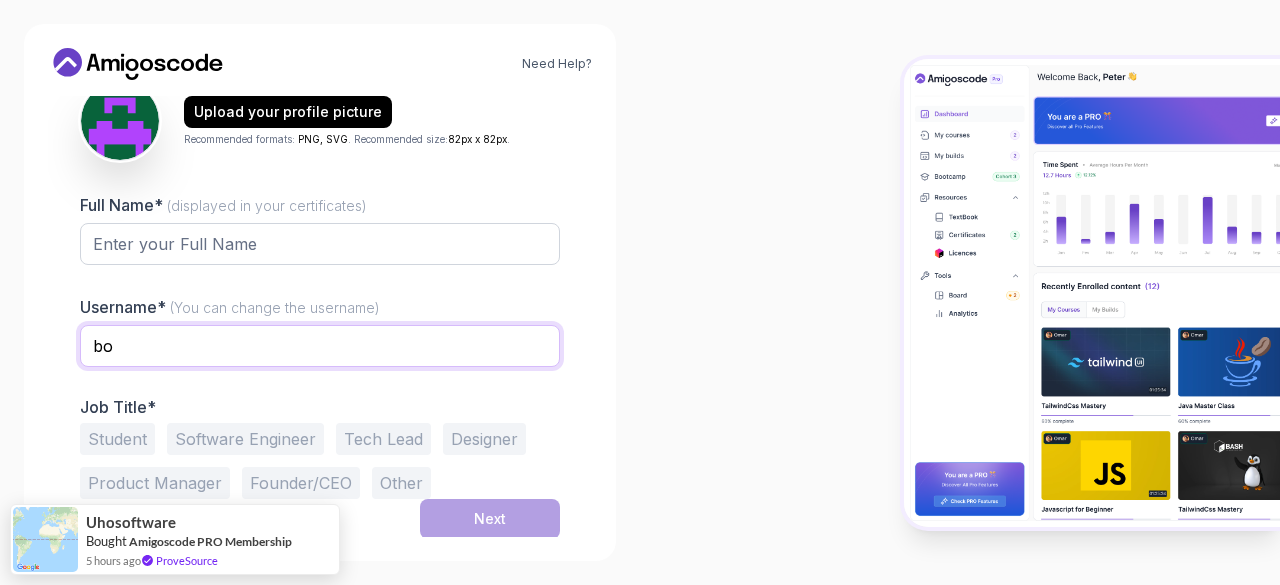 type on "b" 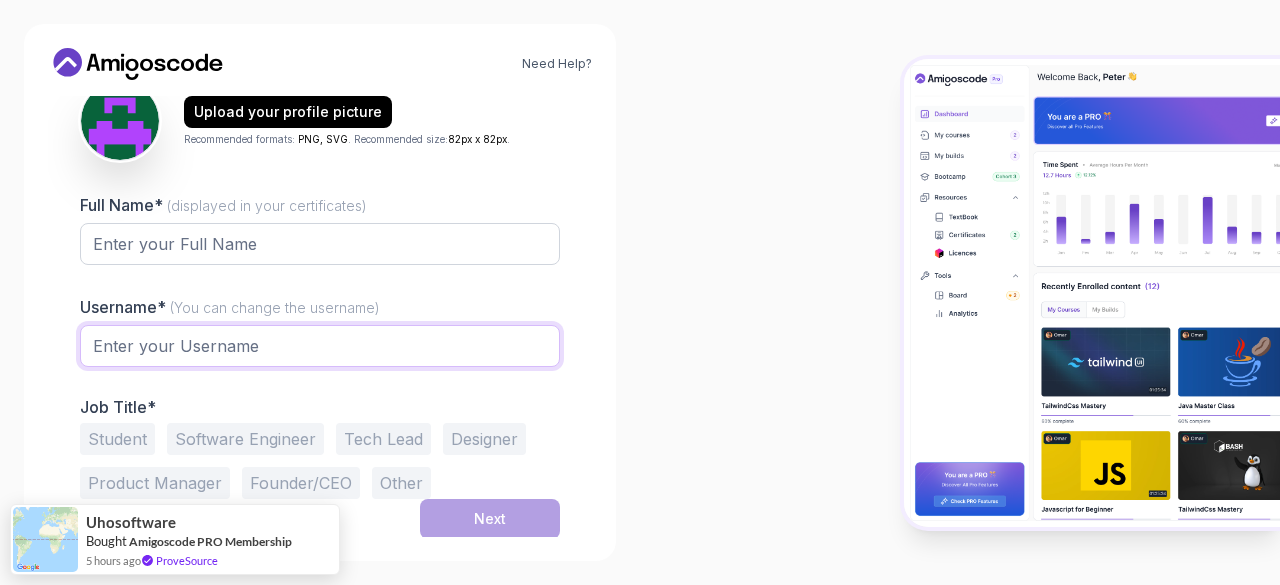 type 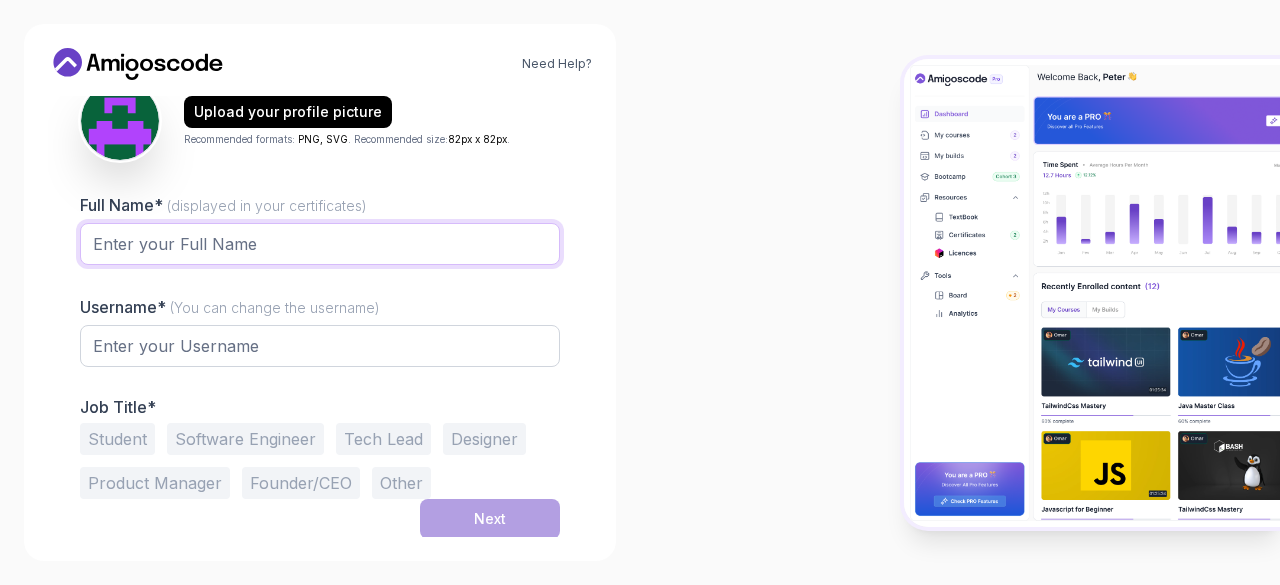 click on "Full Name*   (displayed in your certificates)" at bounding box center (320, 244) 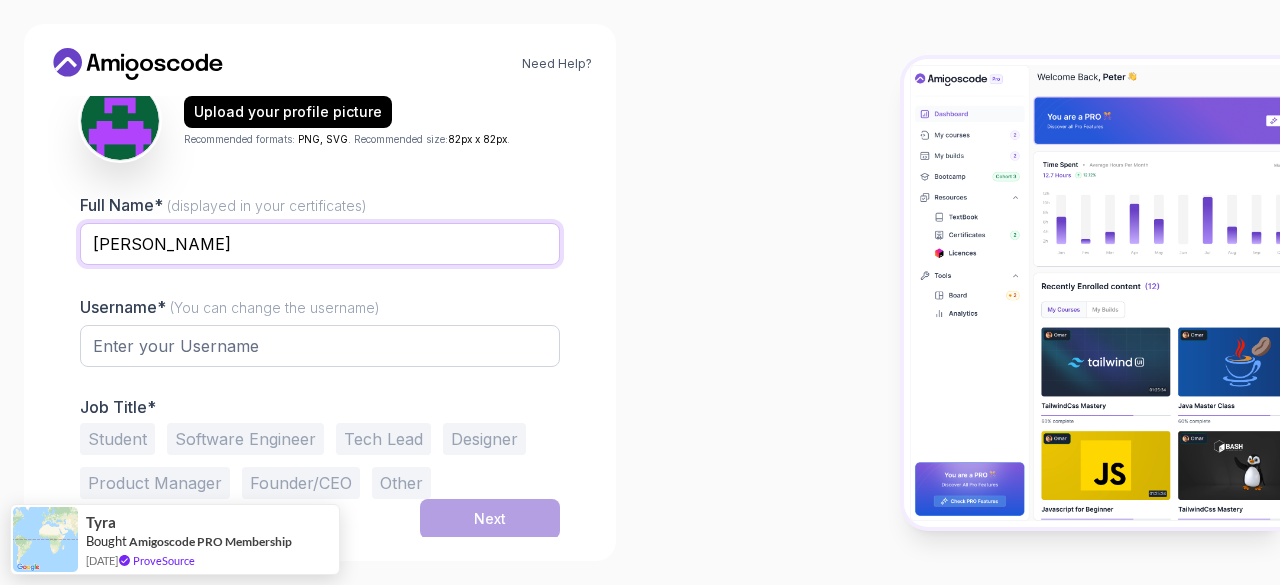 type on "SAnkar" 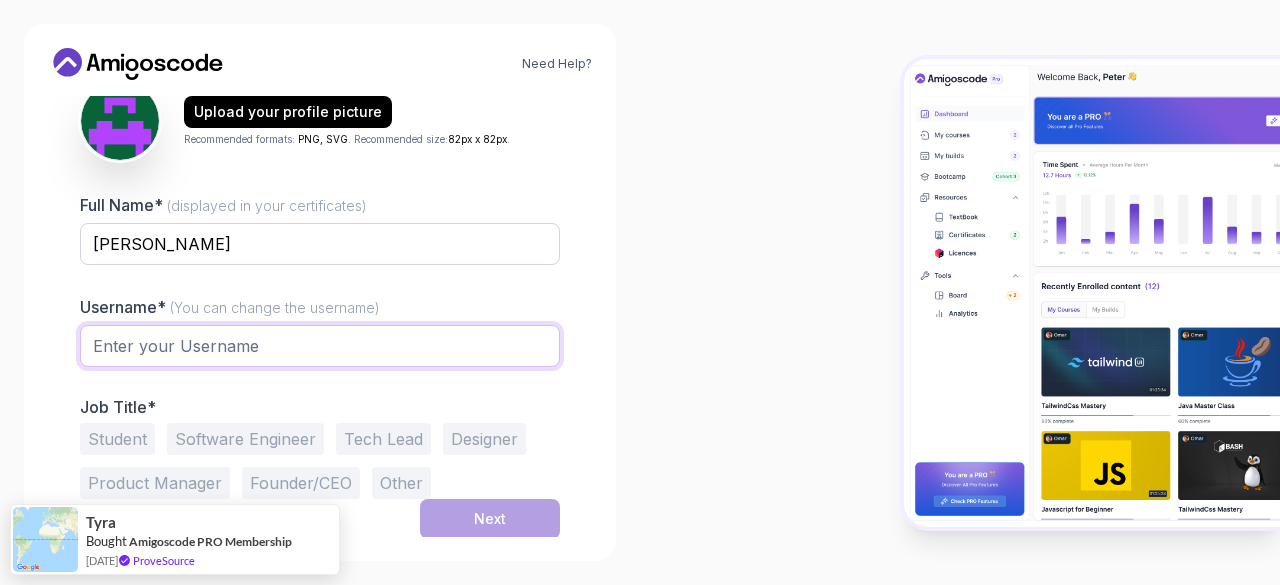 click at bounding box center [320, 346] 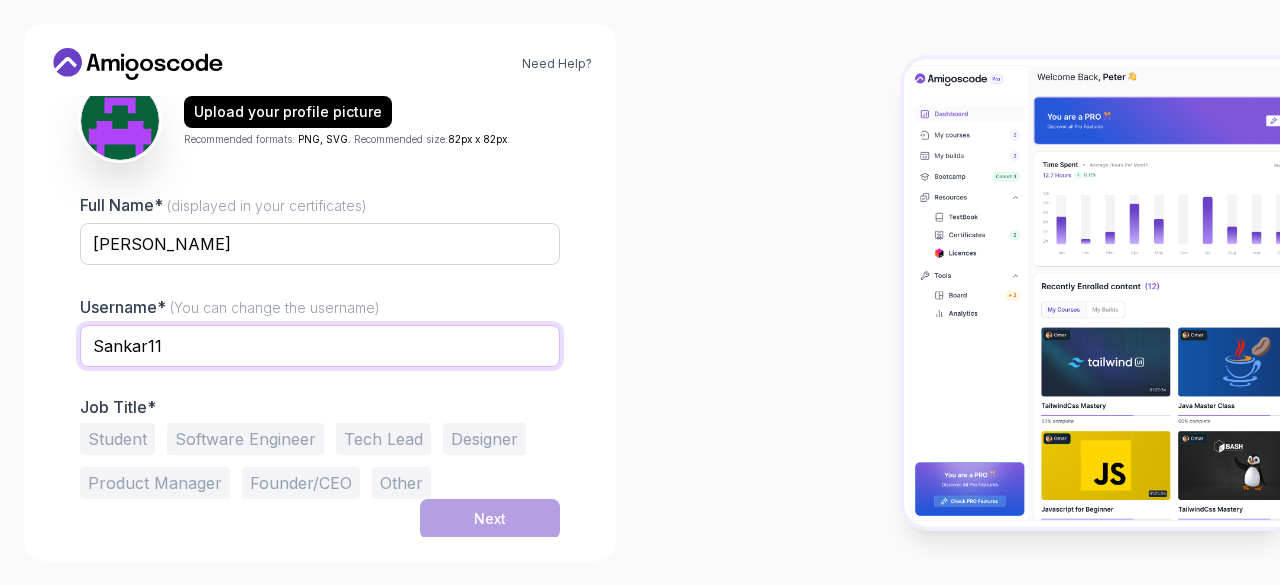 type on "Sankar11" 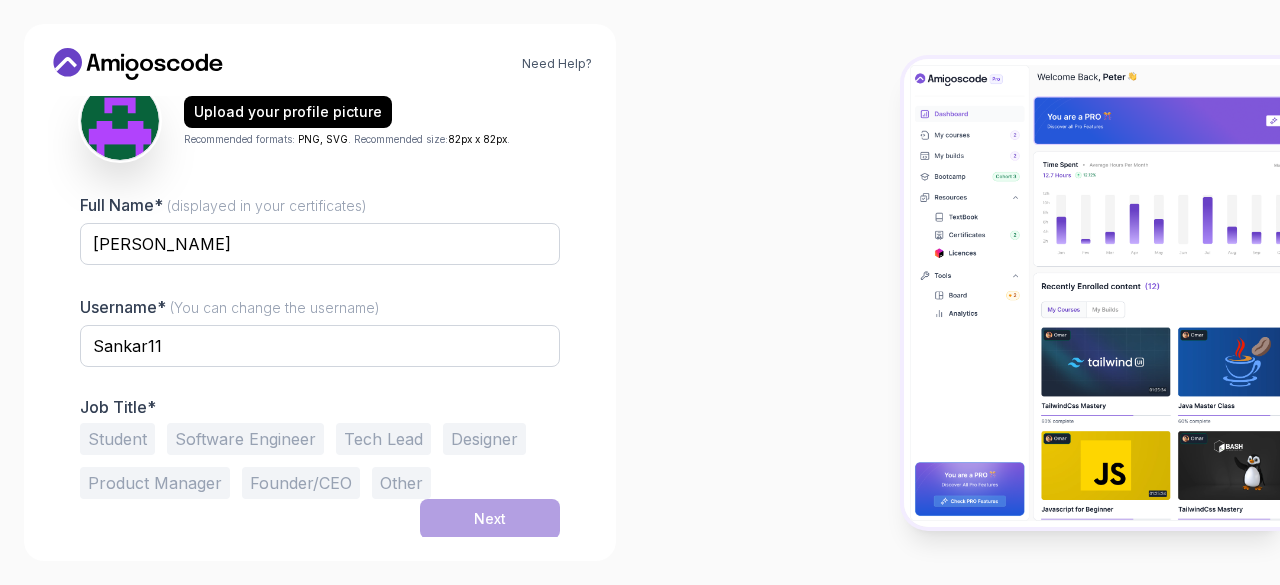 click on "Student" at bounding box center (117, 439) 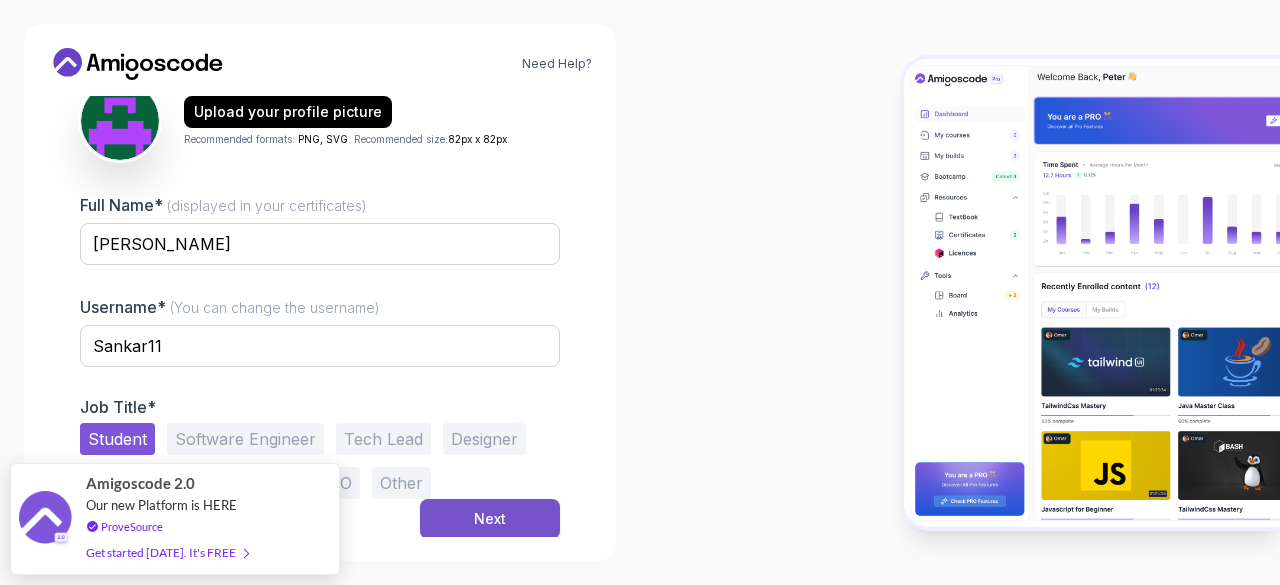 click on "Next" at bounding box center (490, 519) 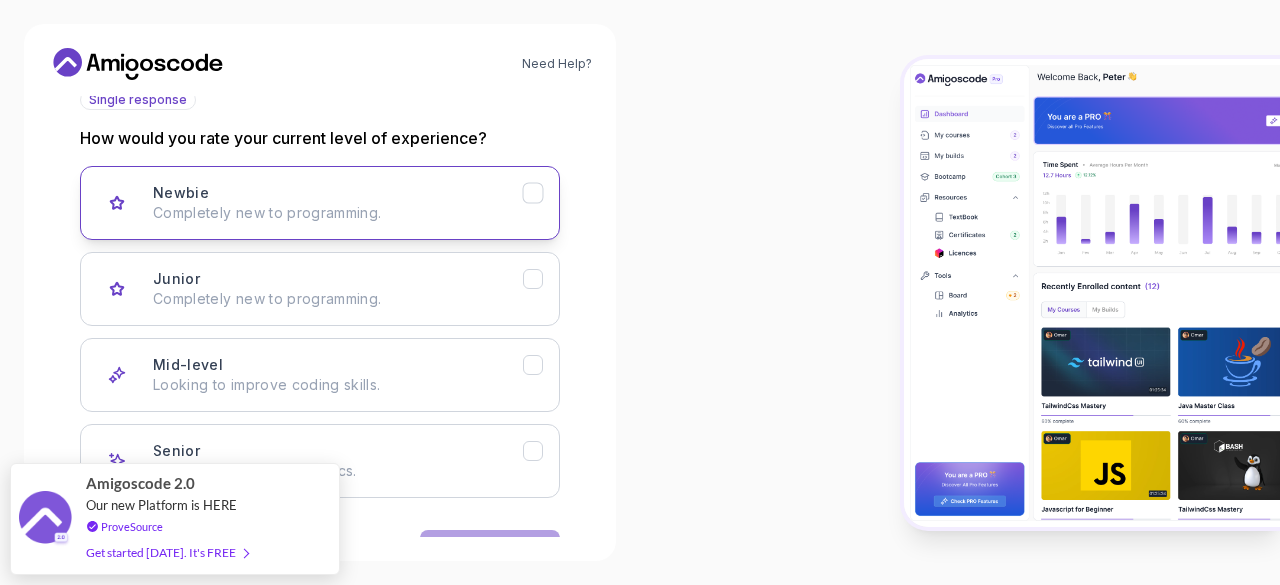 click on "Newbie Completely new to programming." at bounding box center (320, 203) 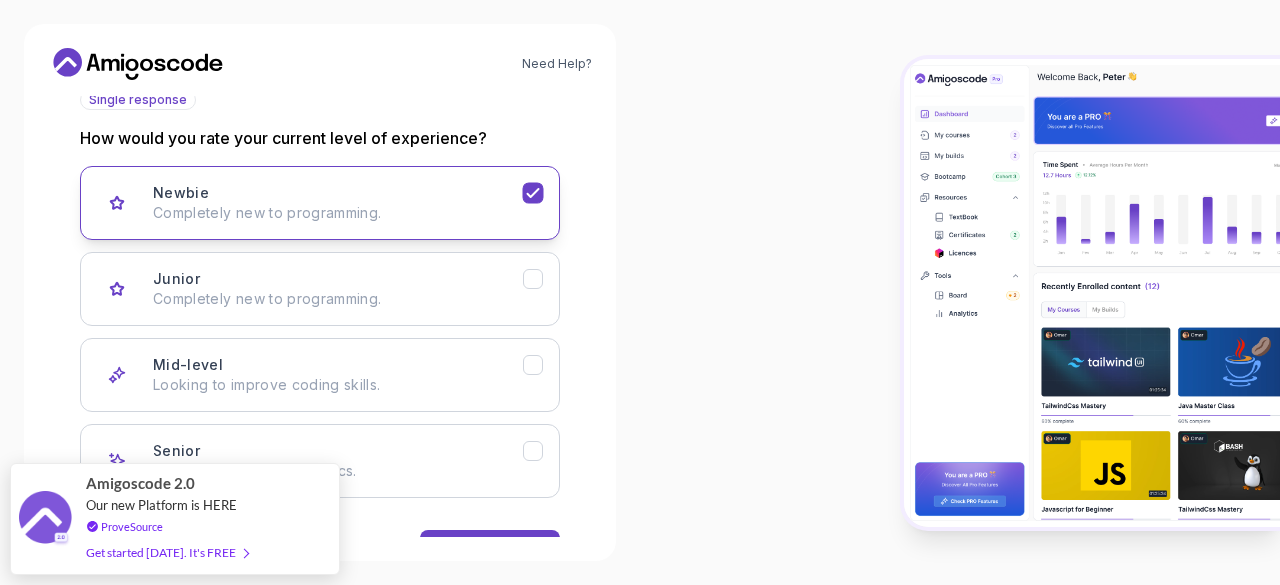 scroll, scrollTop: 309, scrollLeft: 0, axis: vertical 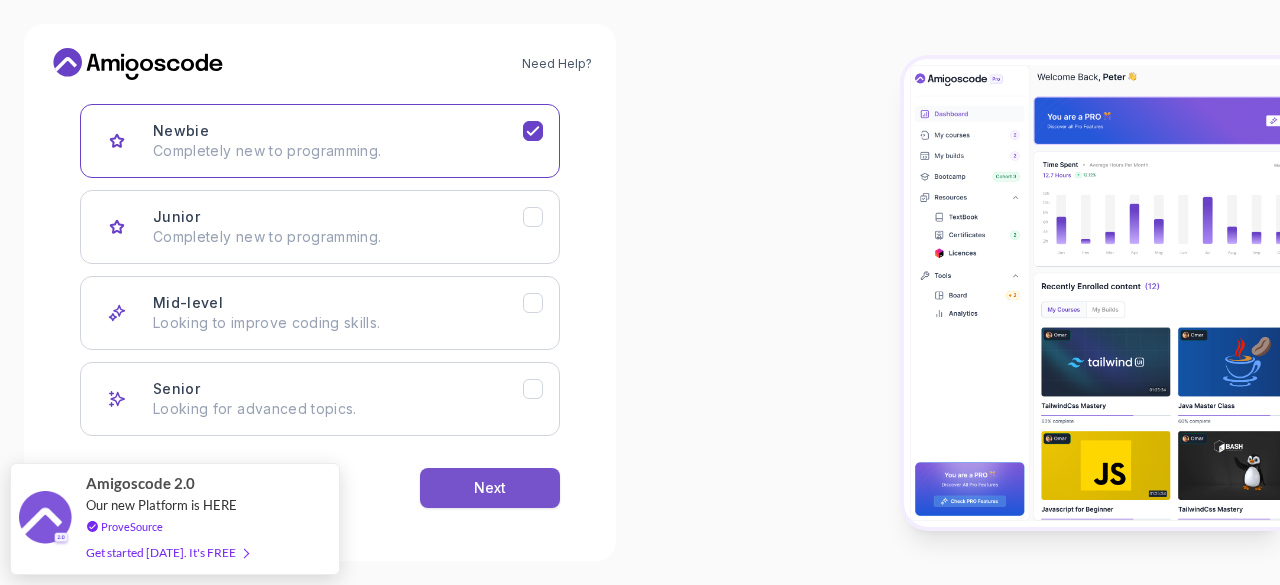 click on "Next" at bounding box center [490, 488] 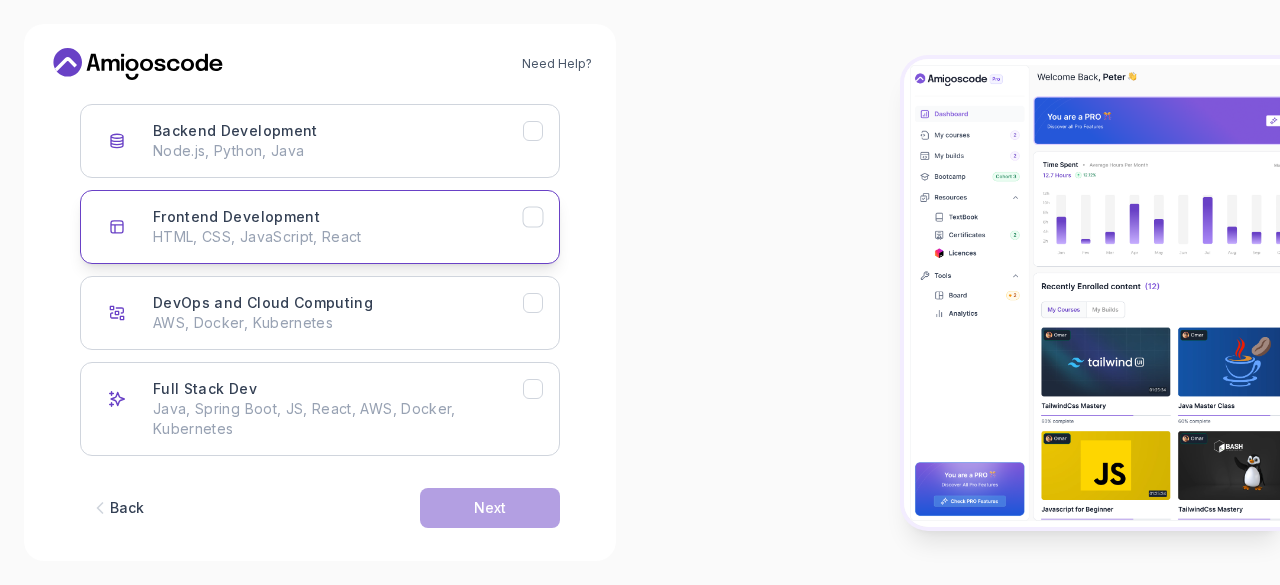 click on "Frontend Development HTML, CSS, JavaScript, React" at bounding box center (338, 227) 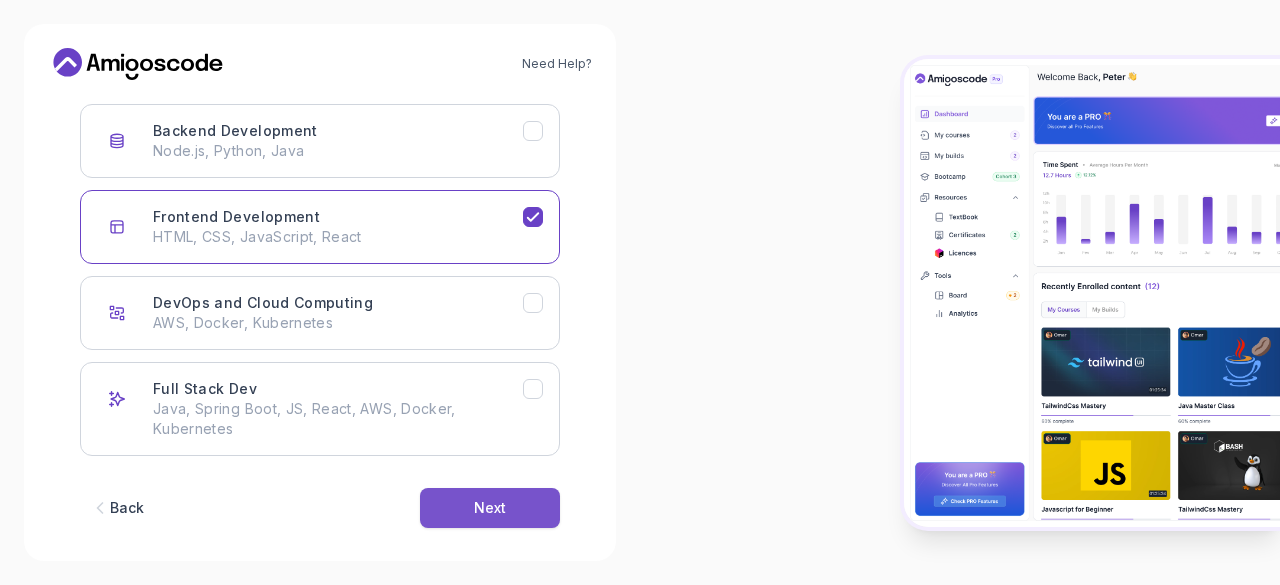 click on "Next" at bounding box center (490, 508) 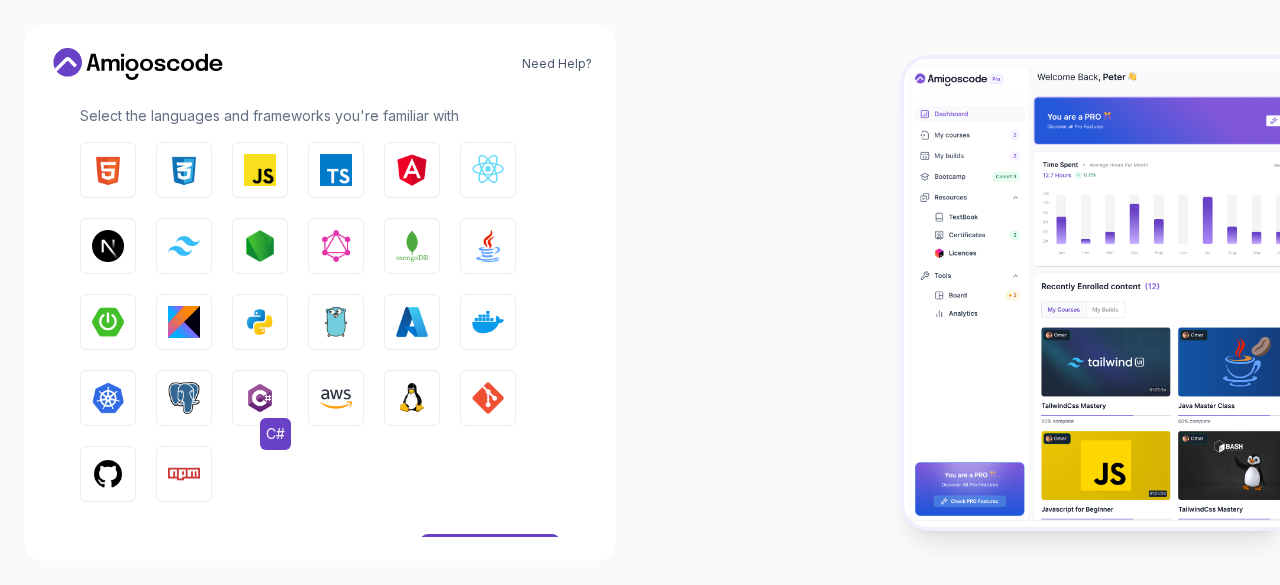 scroll, scrollTop: 294, scrollLeft: 0, axis: vertical 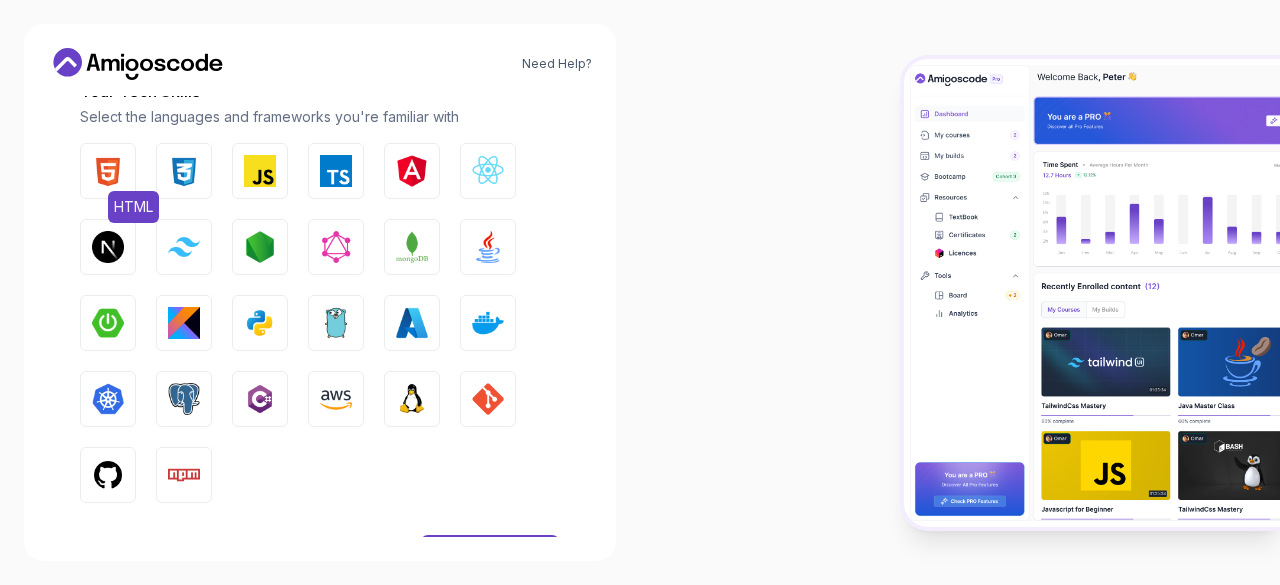 click at bounding box center (108, 171) 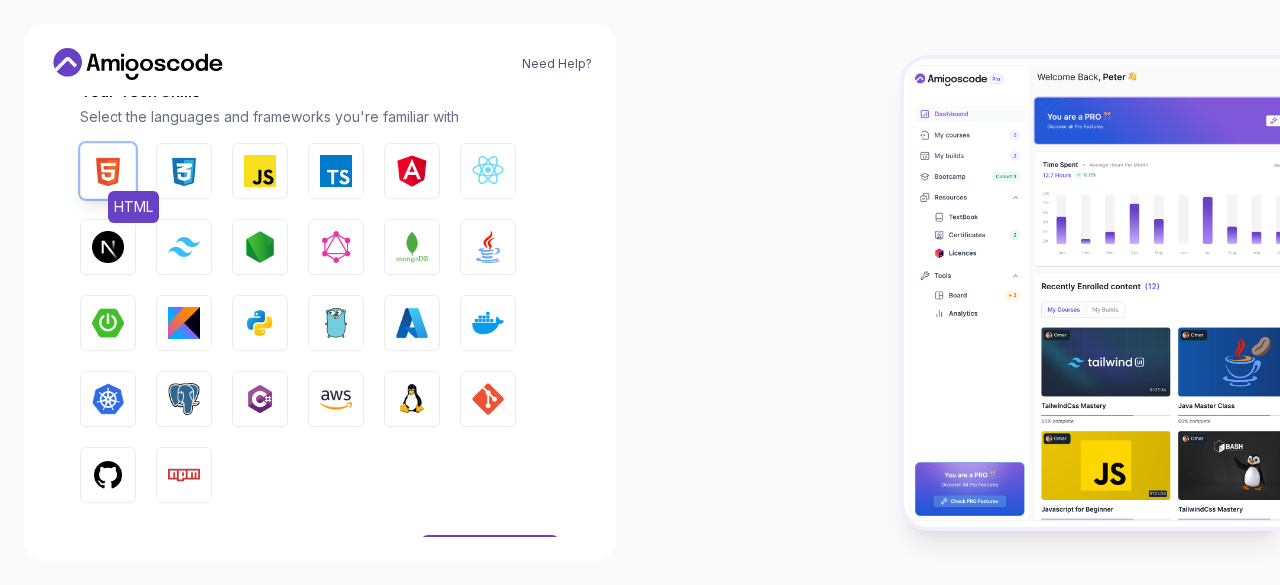 scroll, scrollTop: 248, scrollLeft: 0, axis: vertical 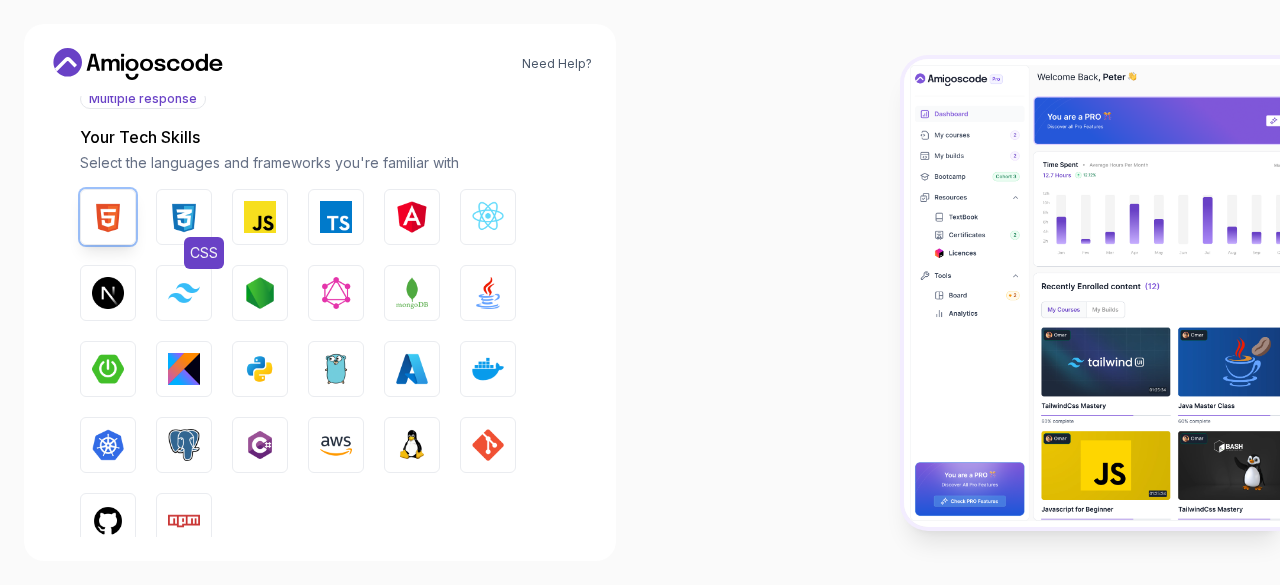 click on "CSS" at bounding box center [184, 217] 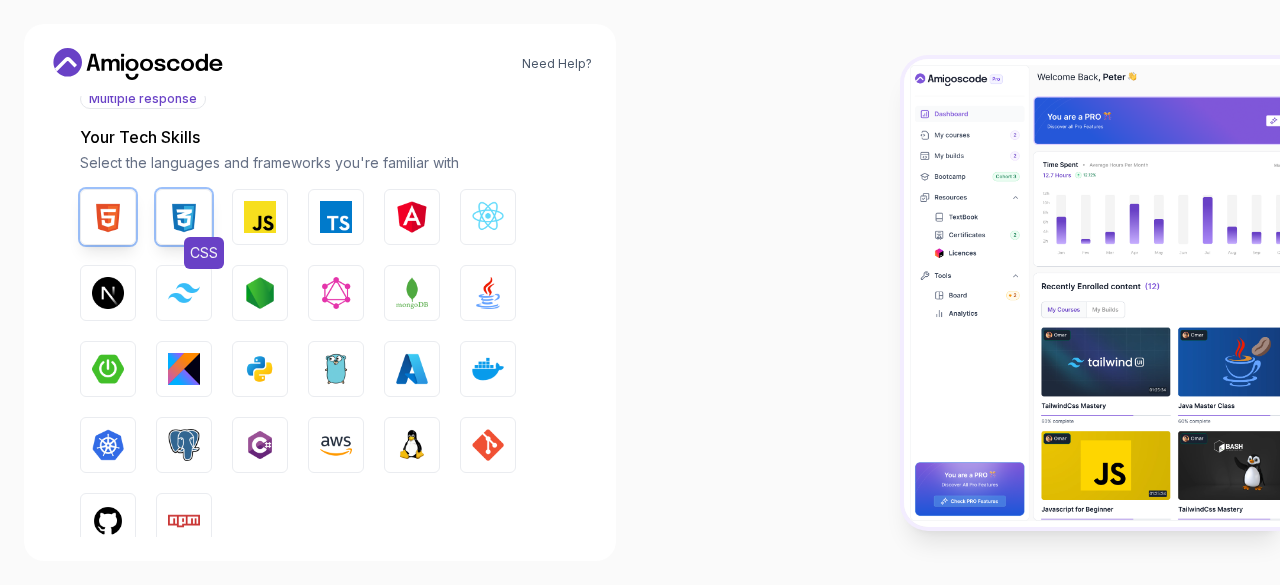 click on "CSS" at bounding box center [184, 217] 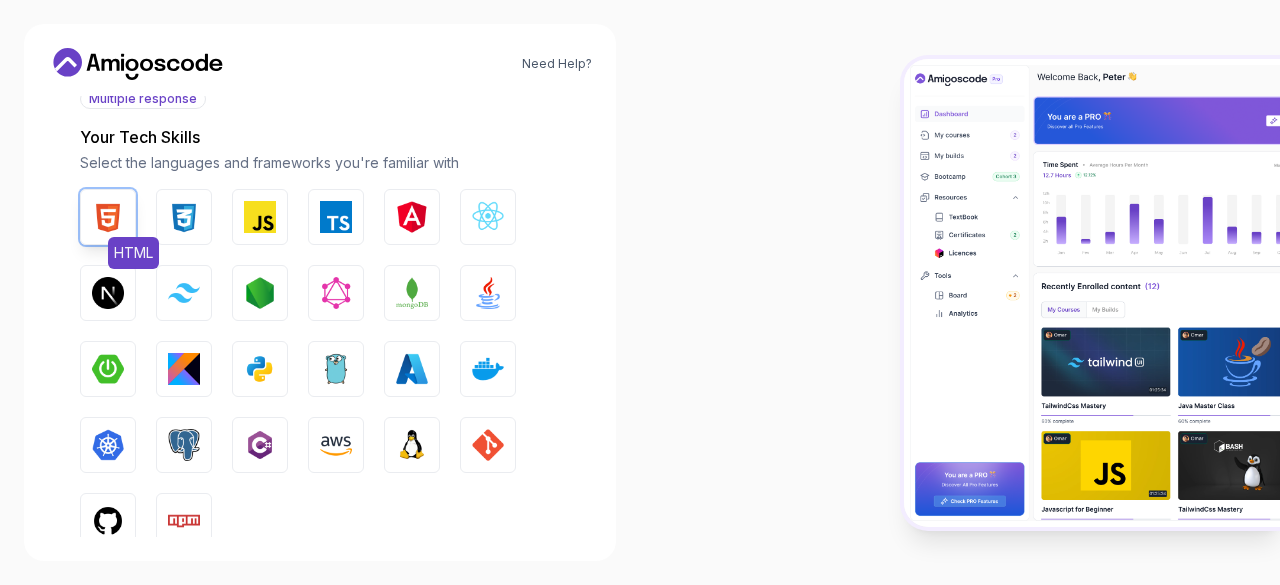 click at bounding box center (108, 217) 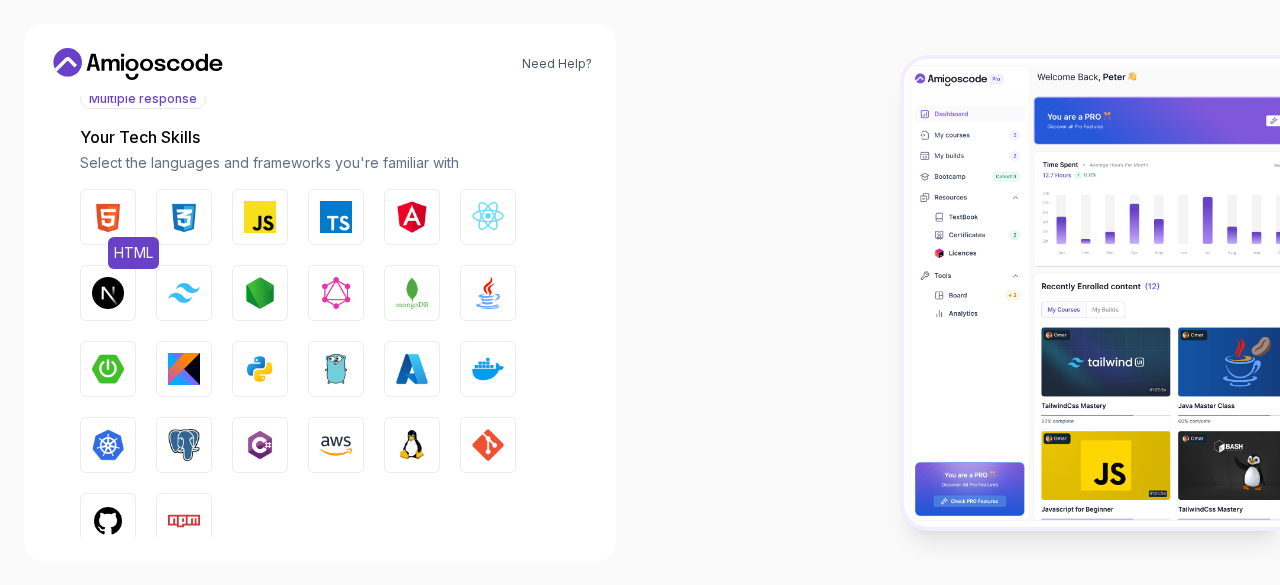 scroll, scrollTop: 364, scrollLeft: 0, axis: vertical 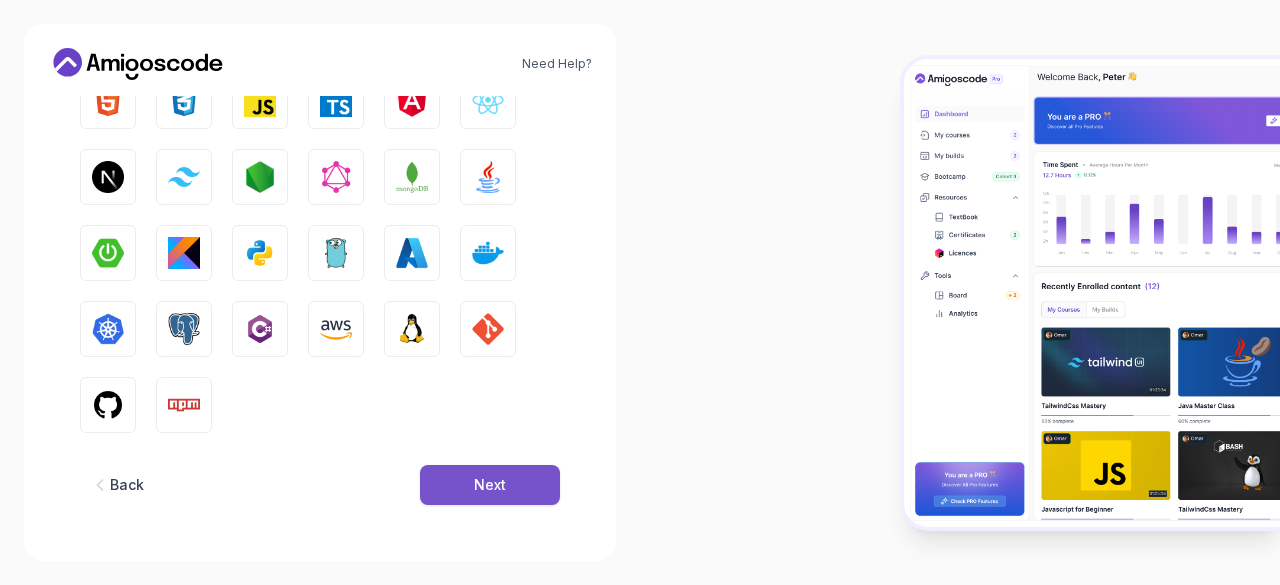 click on "Next" at bounding box center (490, 485) 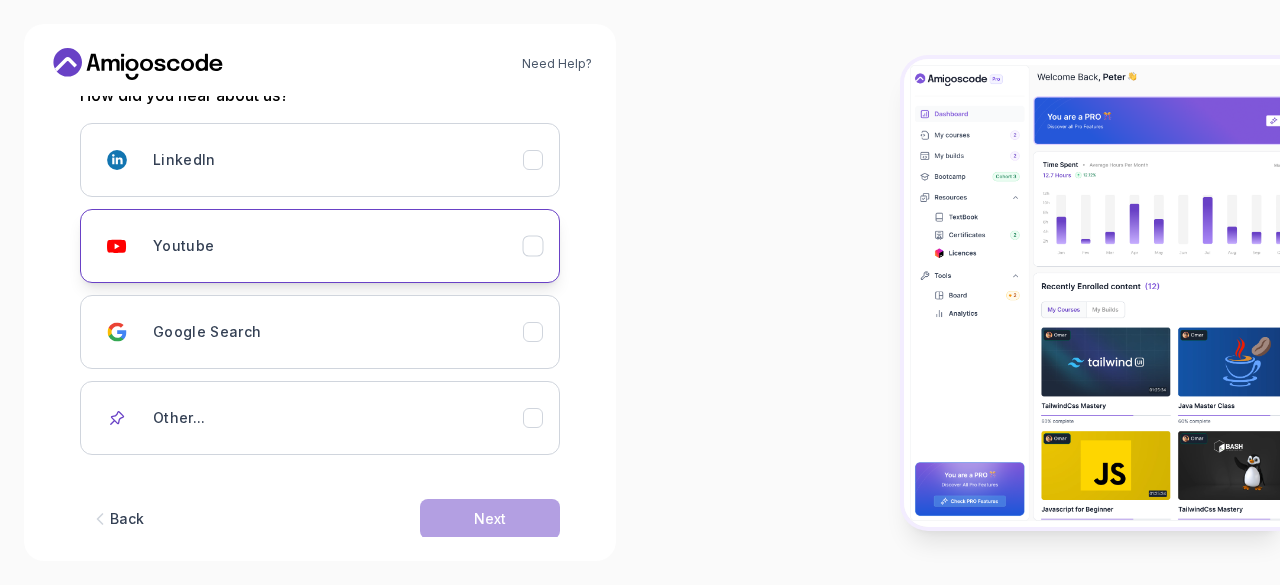 scroll, scrollTop: 321, scrollLeft: 0, axis: vertical 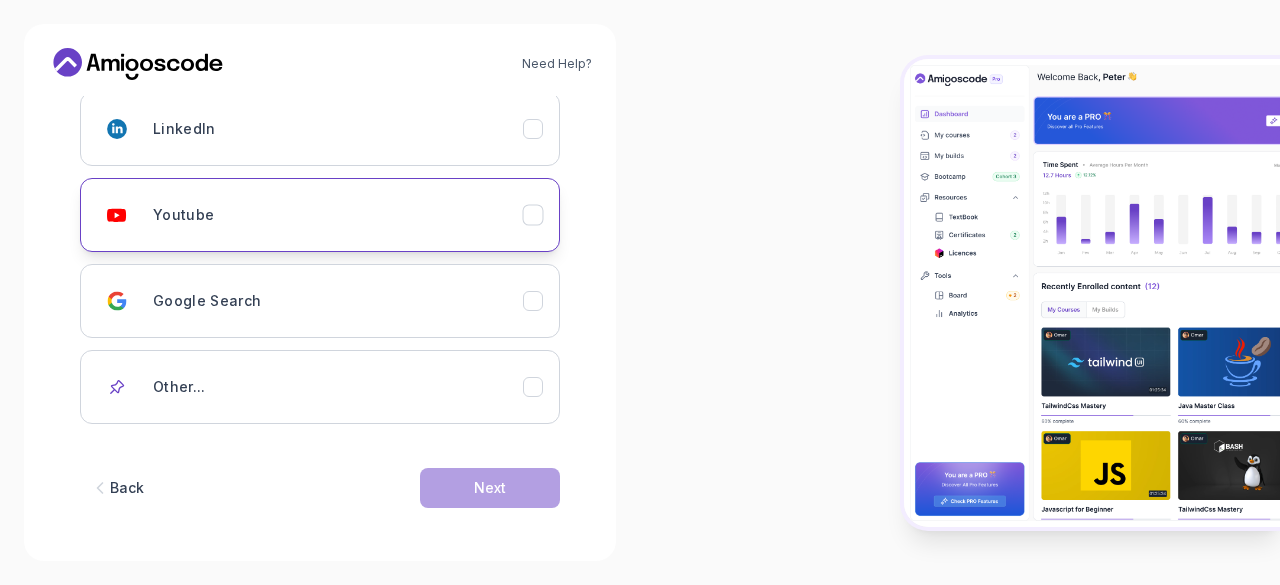 click on "Youtube" at bounding box center (338, 215) 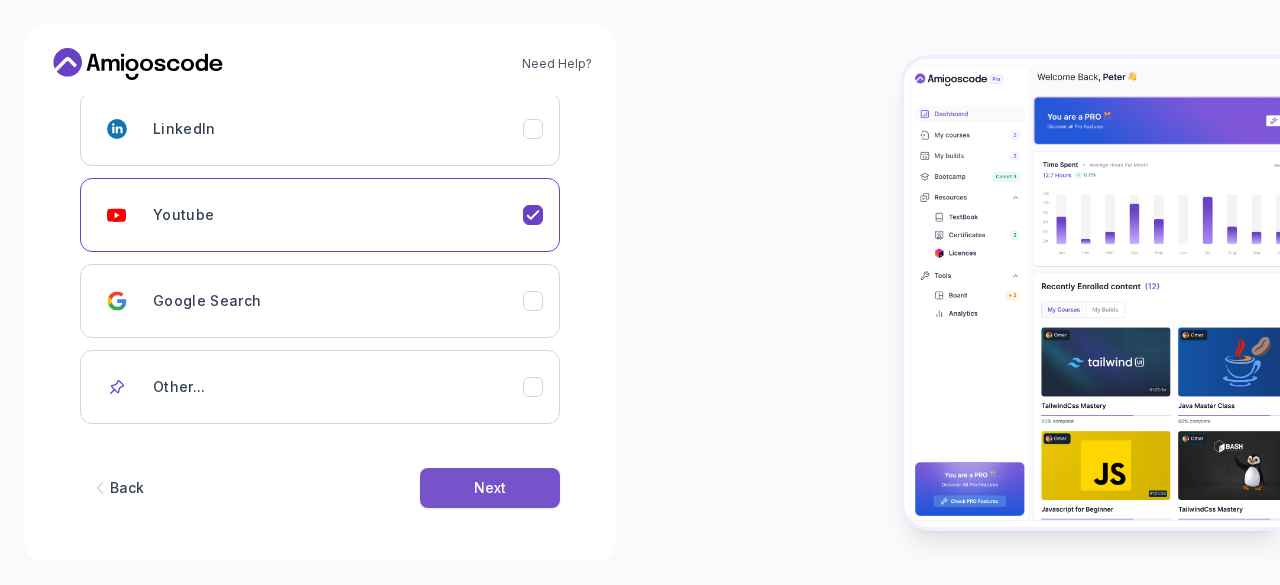 click on "Next" at bounding box center (490, 488) 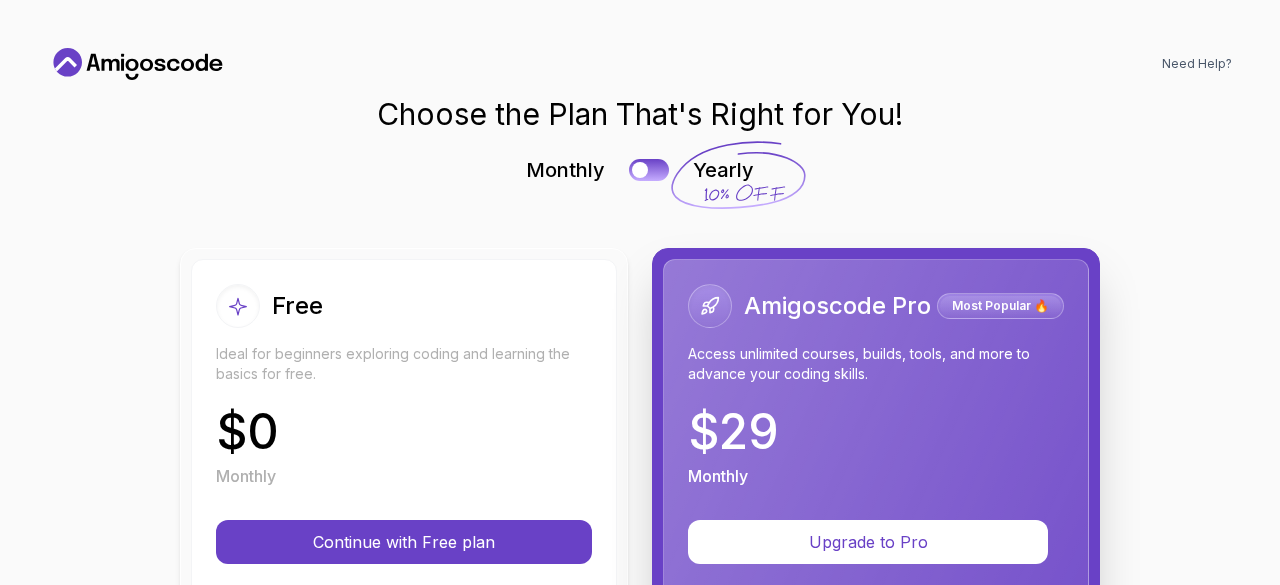 scroll, scrollTop: 0, scrollLeft: 0, axis: both 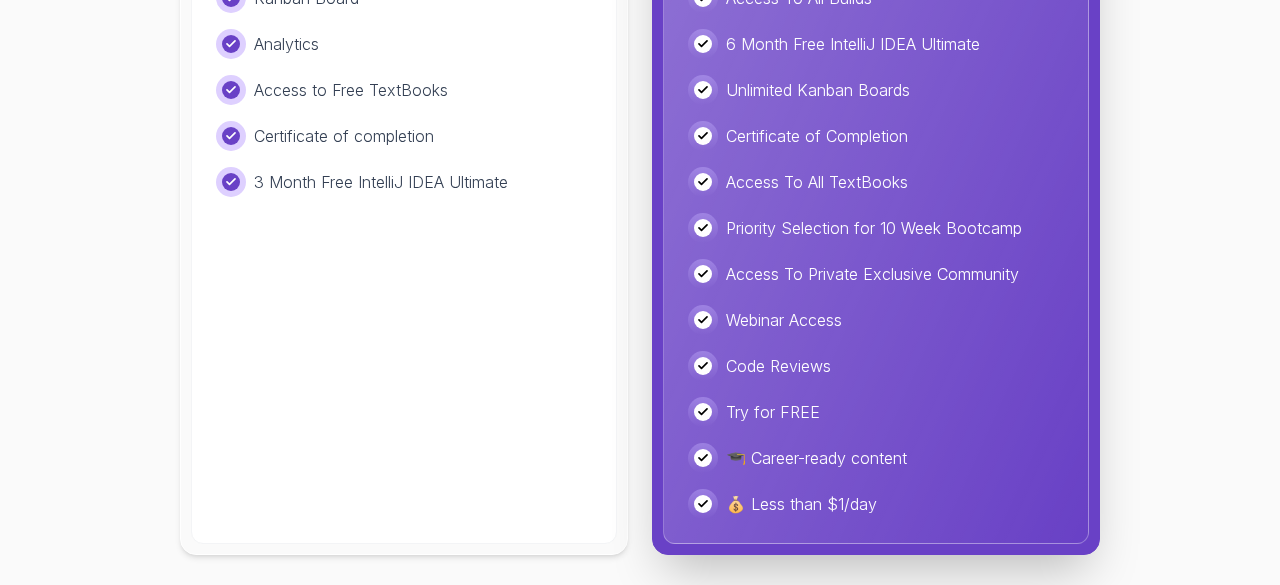click on "Free Ideal for beginners exploring coding and learning the basics for free. $ 0 Monthly Continue with Free plan Access to FREE courses Kanban Board Analytics Access to Free TextBooks Certificate of completion 3 Month Free IntelliJ IDEA Ultimate" at bounding box center (404, 72) 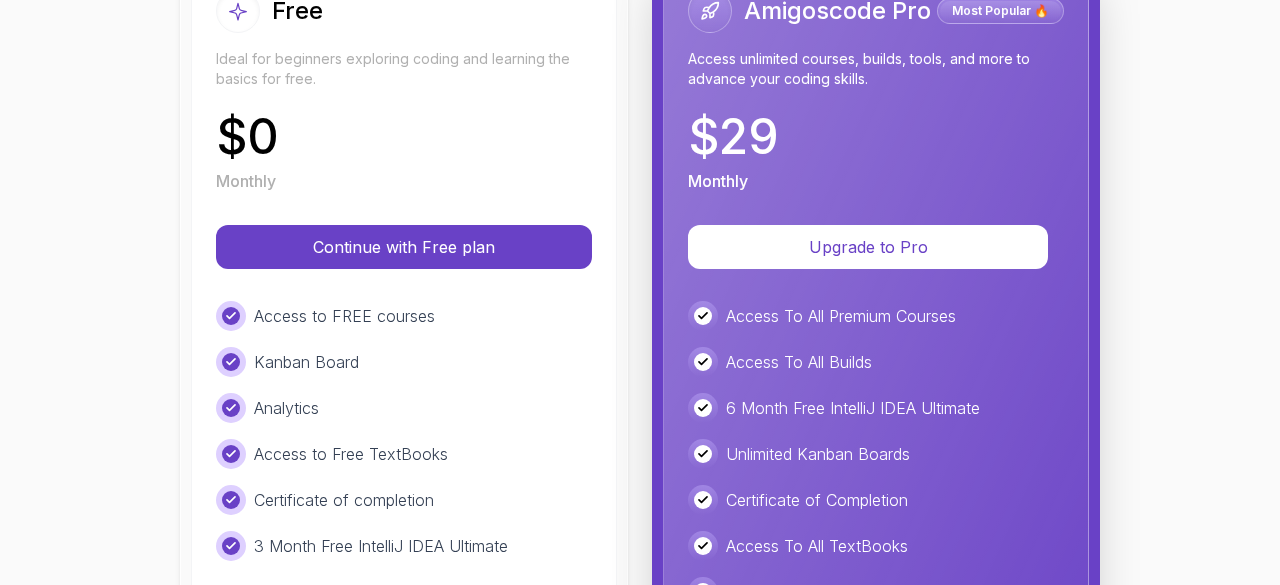 scroll, scrollTop: 294, scrollLeft: 0, axis: vertical 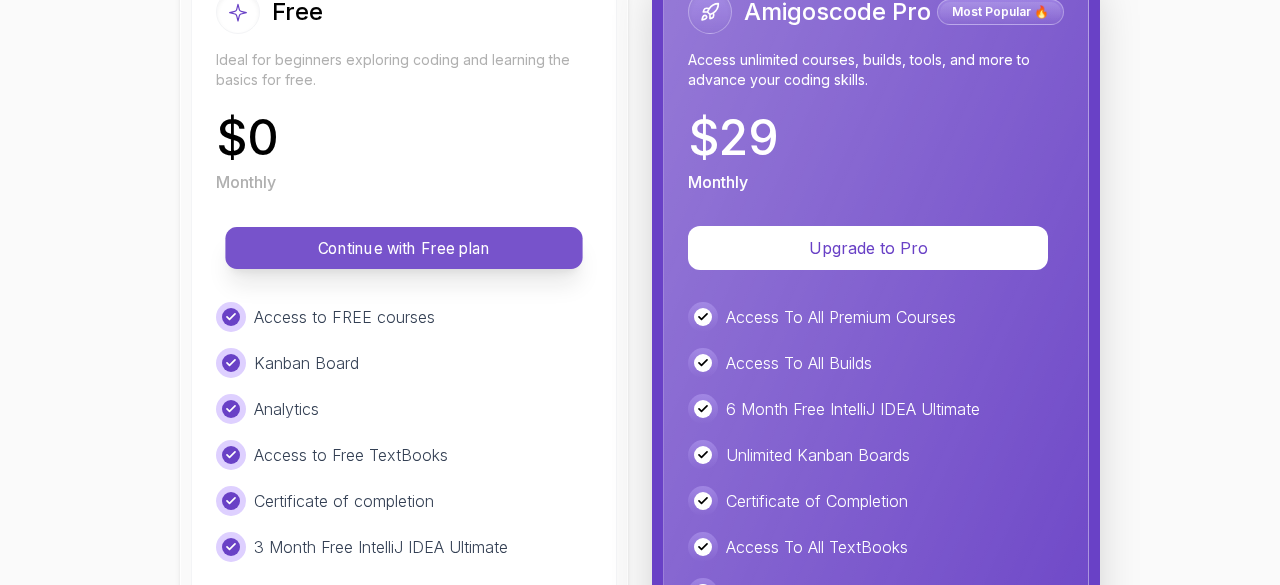 click on "Continue with Free plan" at bounding box center (404, 248) 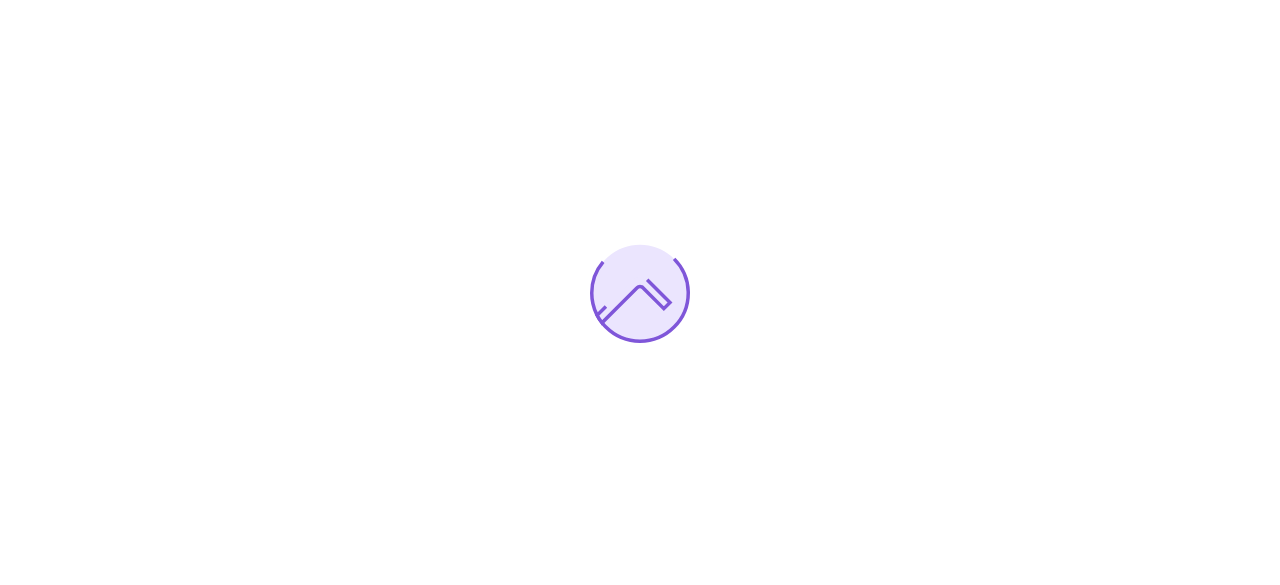 scroll, scrollTop: 0, scrollLeft: 0, axis: both 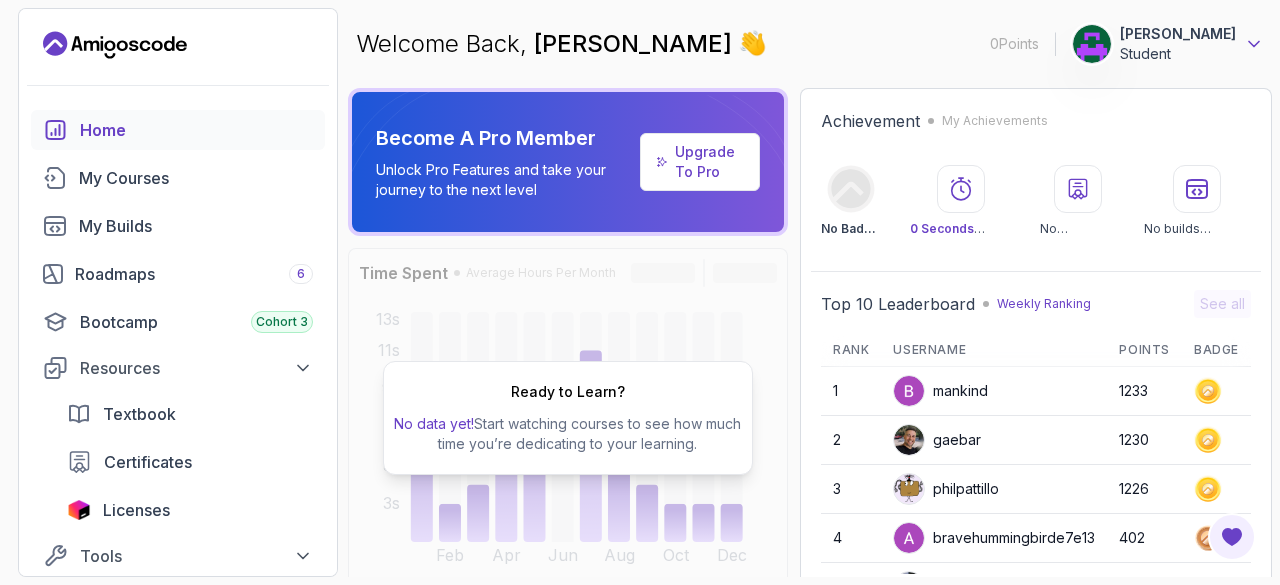 click 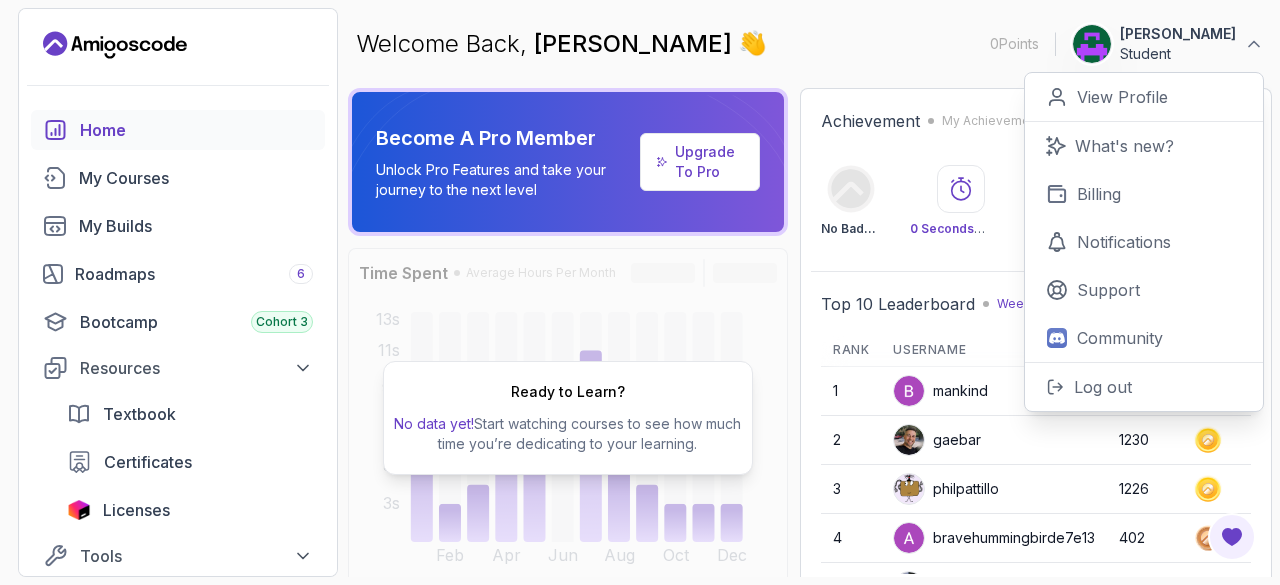 click on "Welcome Back,   SAnkar   👋 0  Points 1 SAnkar Student 0  Points View Profile What's new? Billing Notifications Support Community Log out" at bounding box center [810, 44] 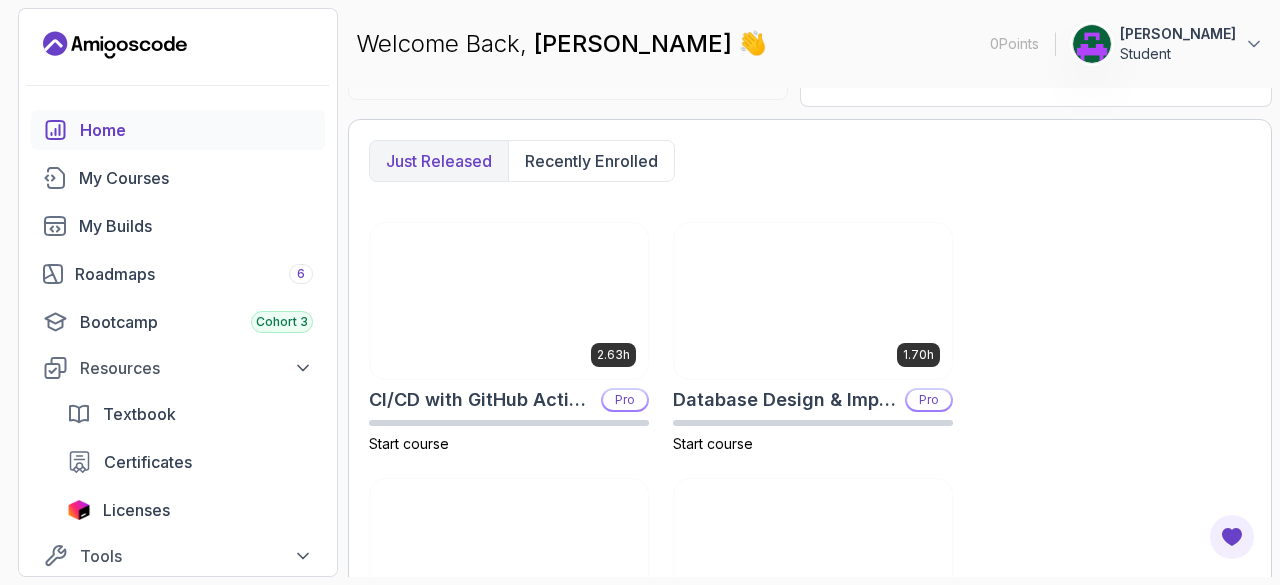 scroll, scrollTop: 0, scrollLeft: 0, axis: both 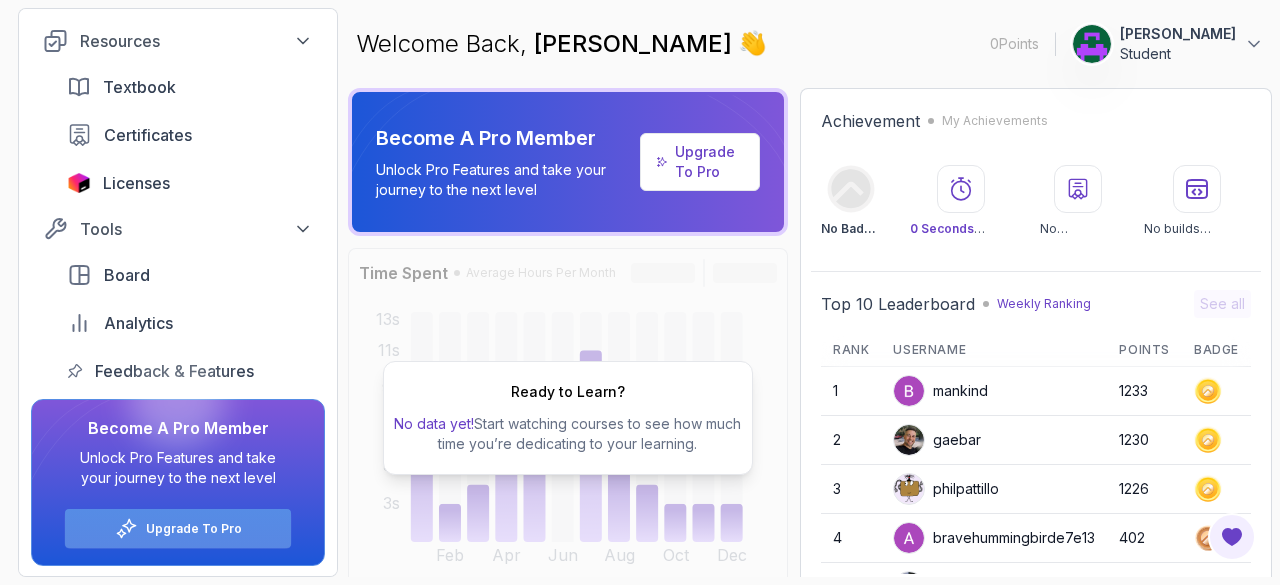 click on "Upgrade To Pro" at bounding box center [178, 528] 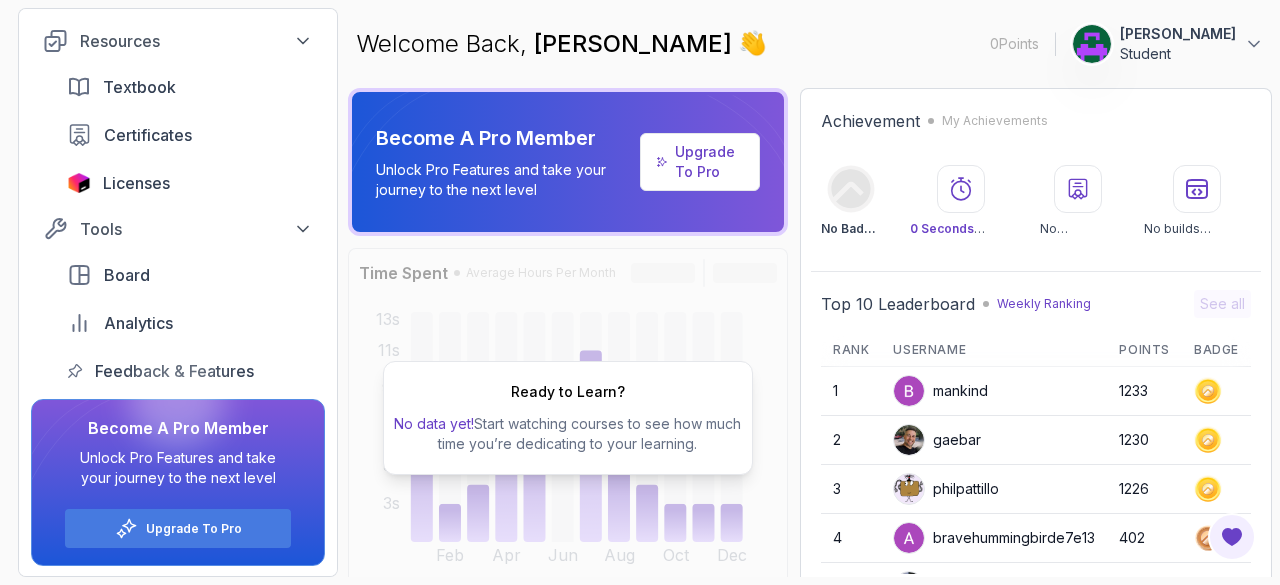 click on "Upgrade To Pro" at bounding box center (709, 162) 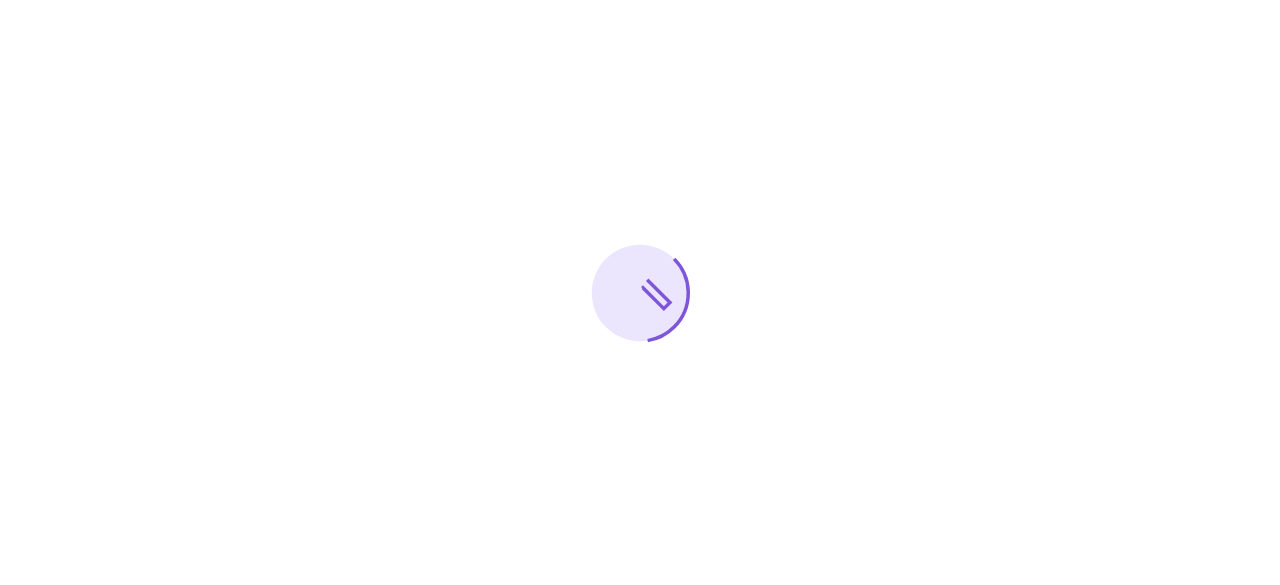 scroll, scrollTop: 0, scrollLeft: 0, axis: both 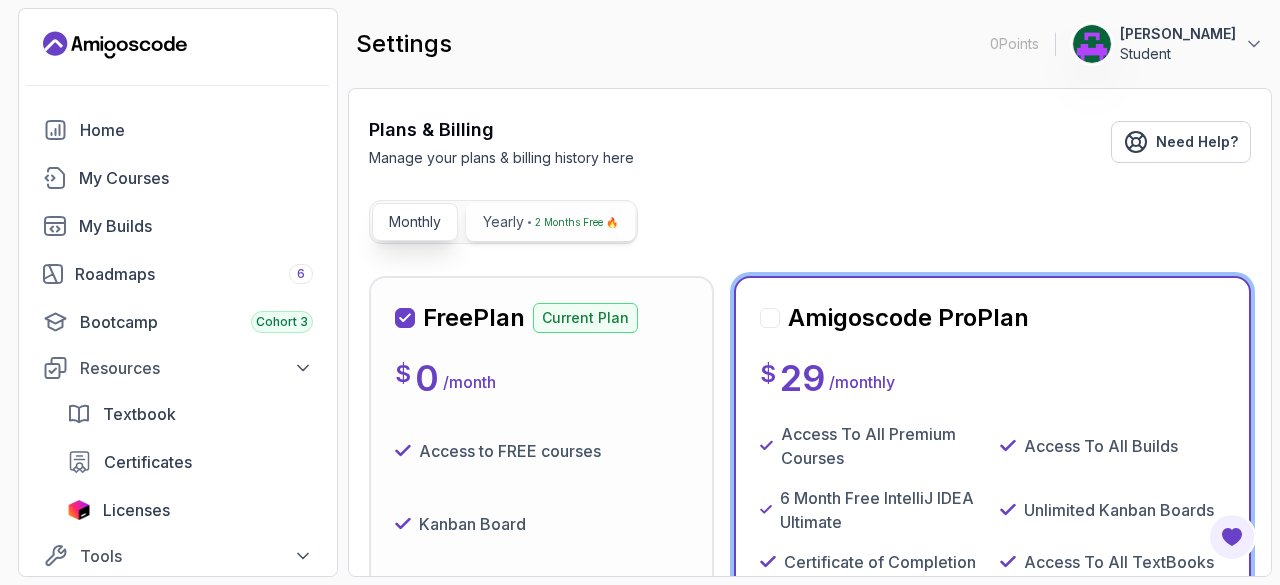 click on "2 Months Free 🔥" at bounding box center (576, 222) 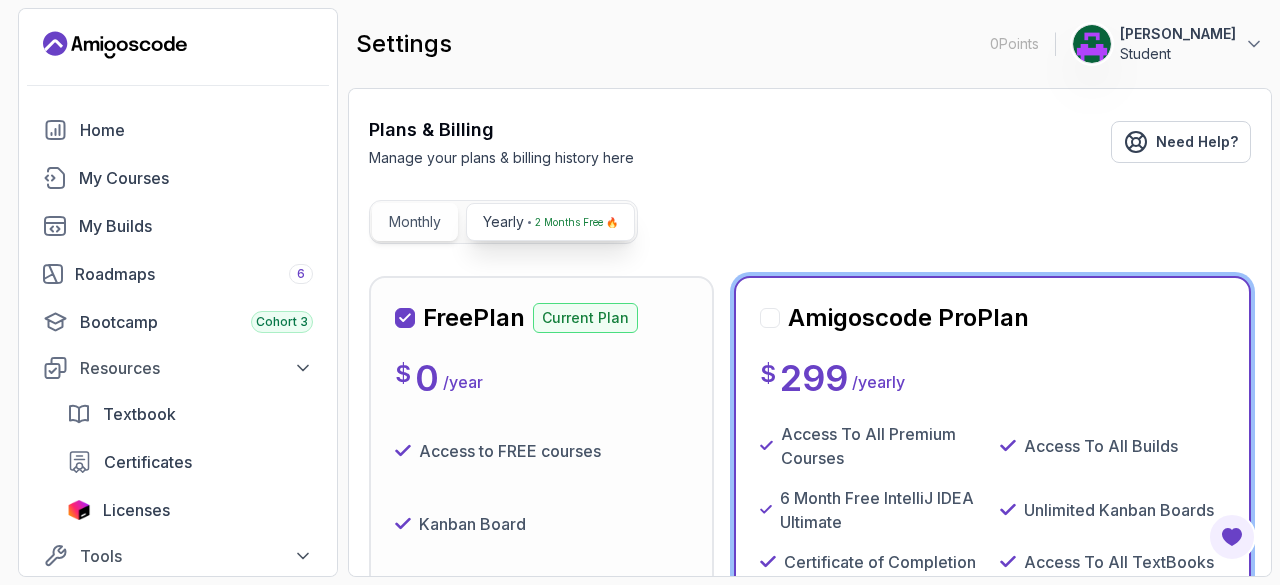 click on "Monthly" at bounding box center (415, 222) 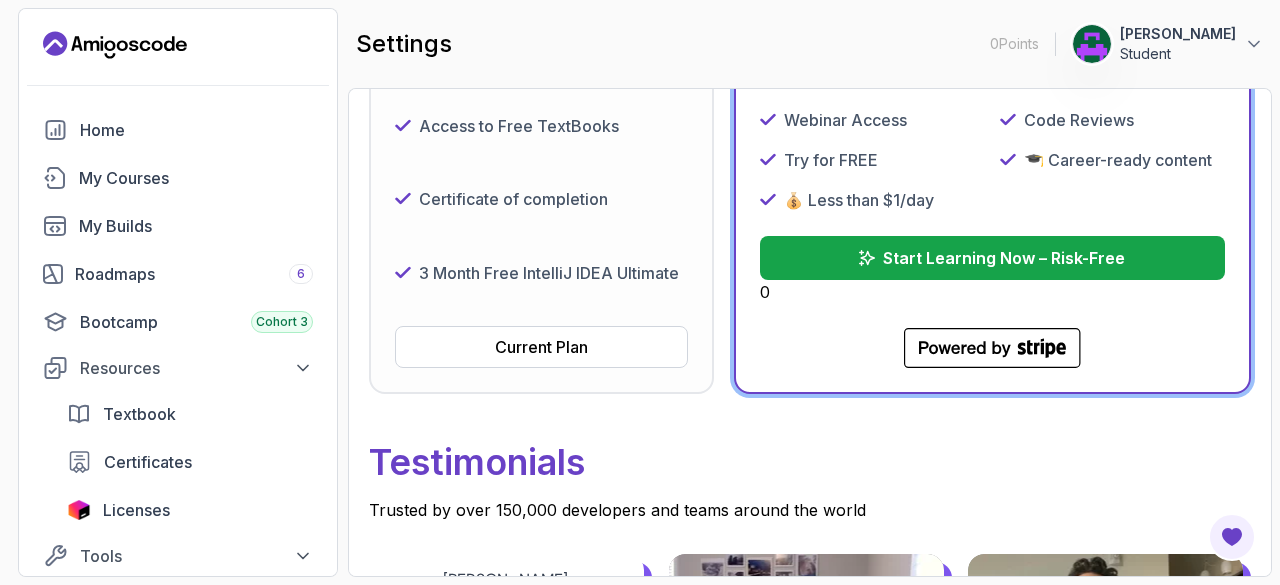 scroll, scrollTop: 647, scrollLeft: 0, axis: vertical 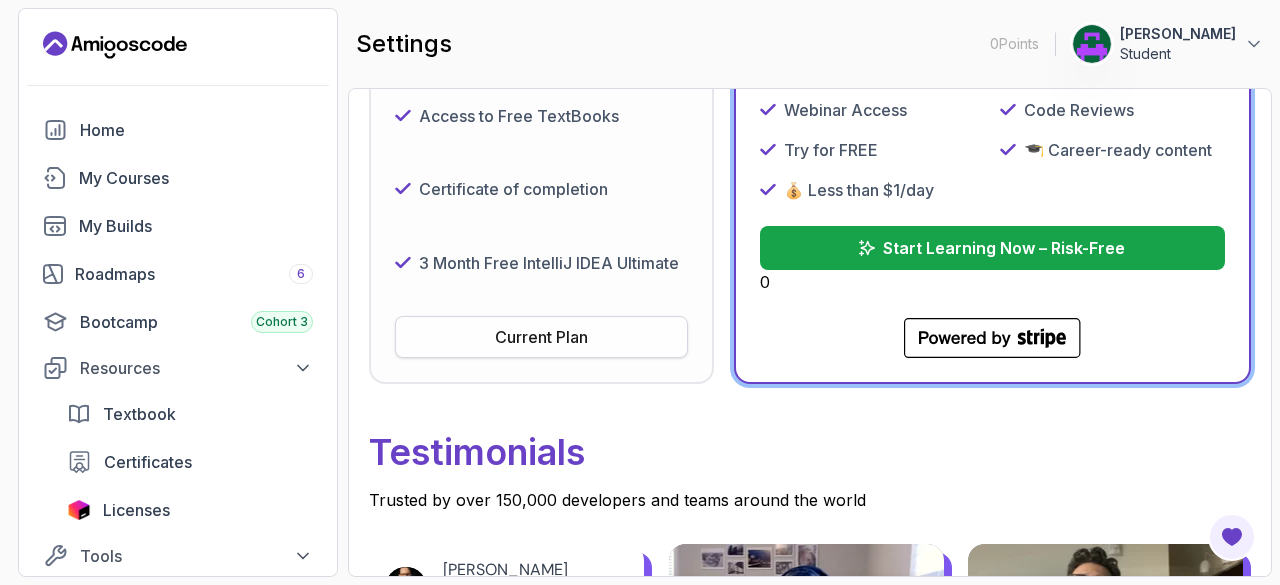 click on "Current Plan" at bounding box center (541, 337) 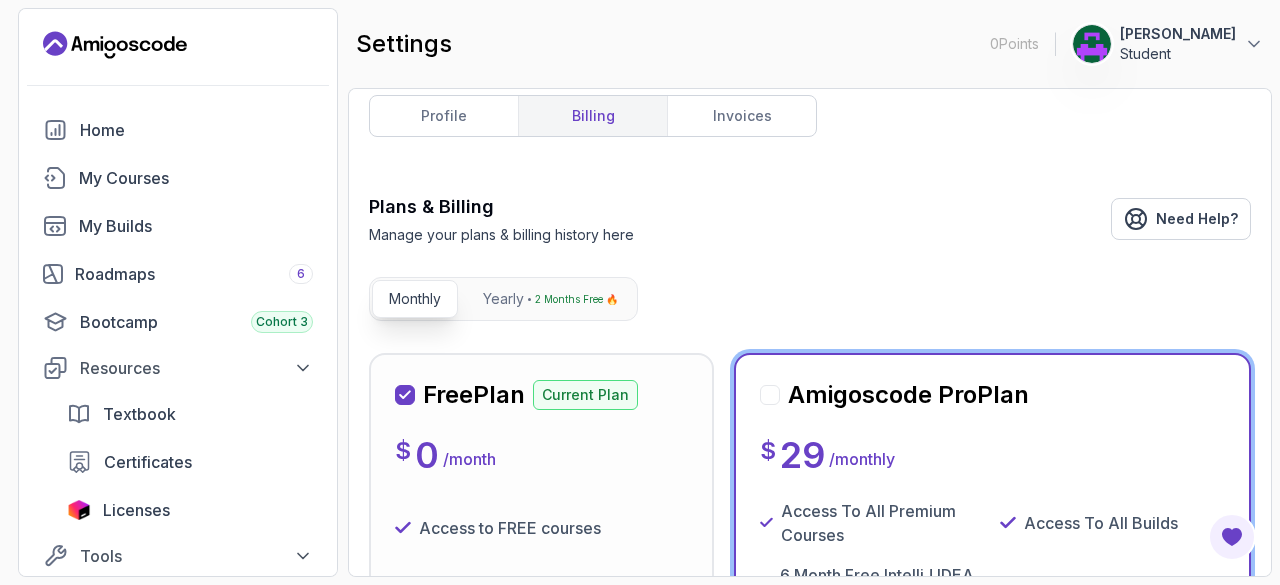 scroll, scrollTop: 0, scrollLeft: 0, axis: both 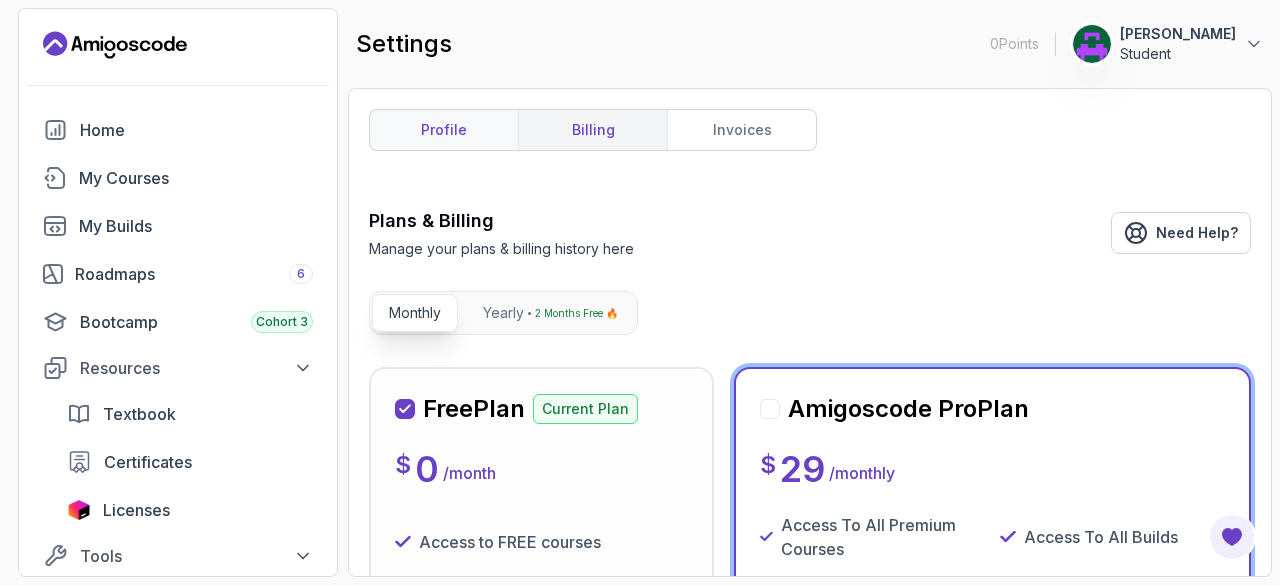 click on "profile" at bounding box center [444, 130] 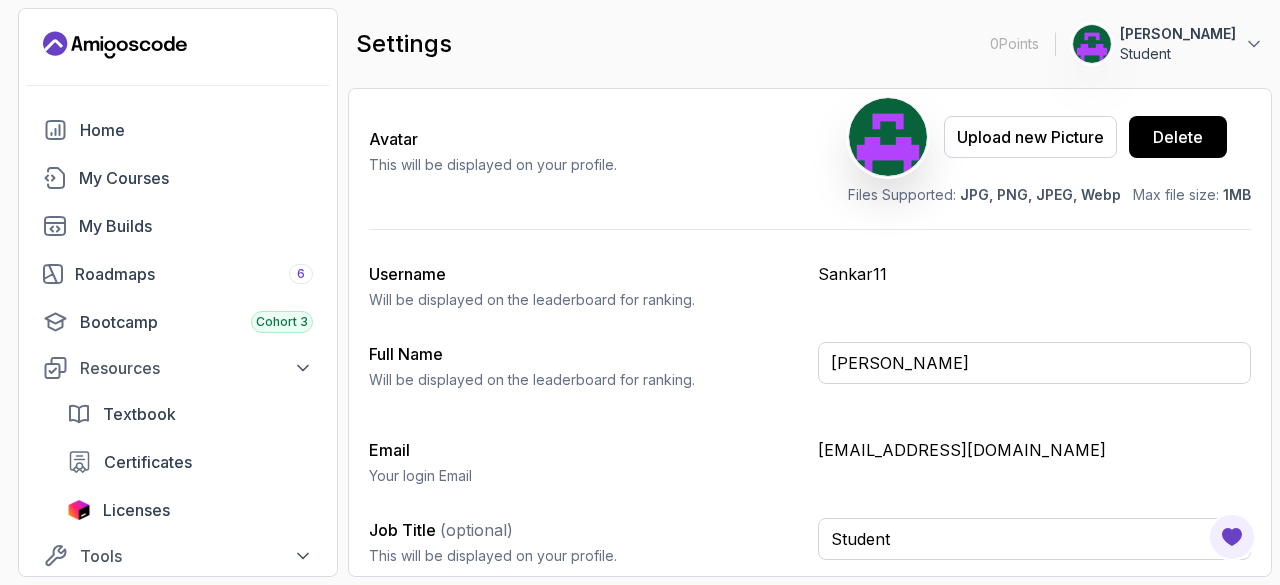 scroll, scrollTop: 221, scrollLeft: 0, axis: vertical 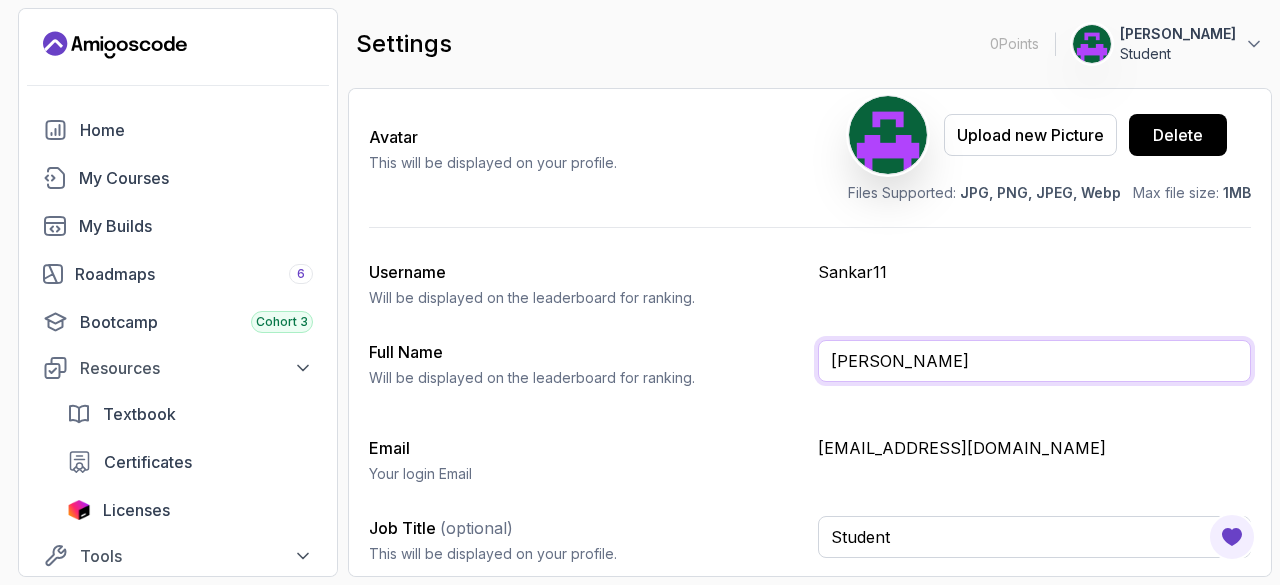 click on "[PERSON_NAME]" at bounding box center (1034, 361) 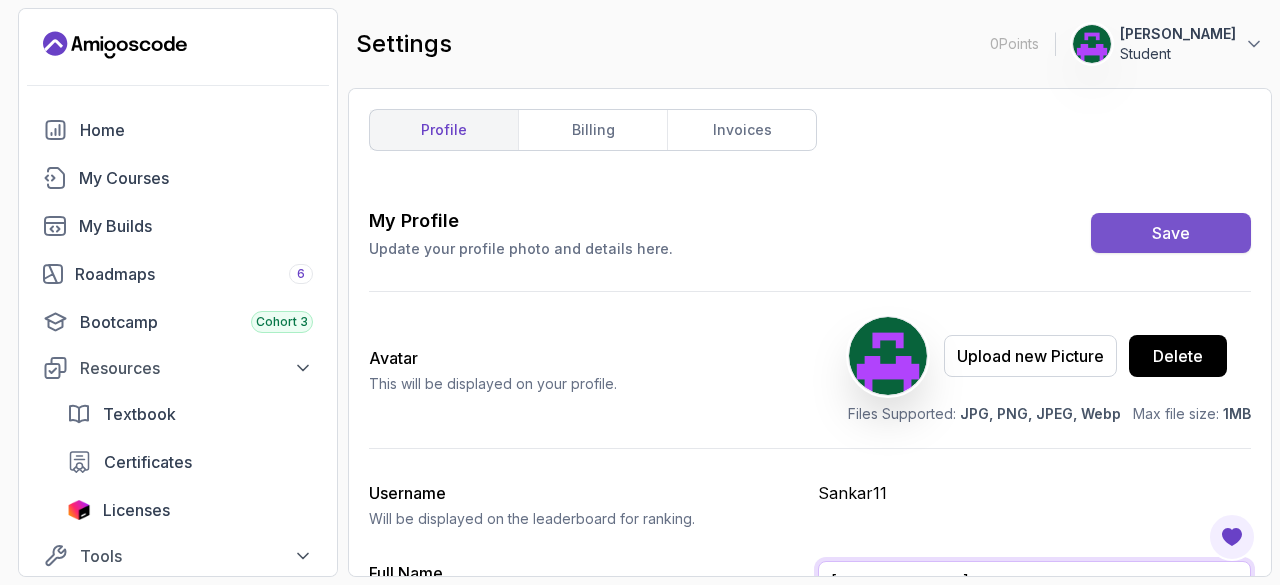 type on "[PERSON_NAME]" 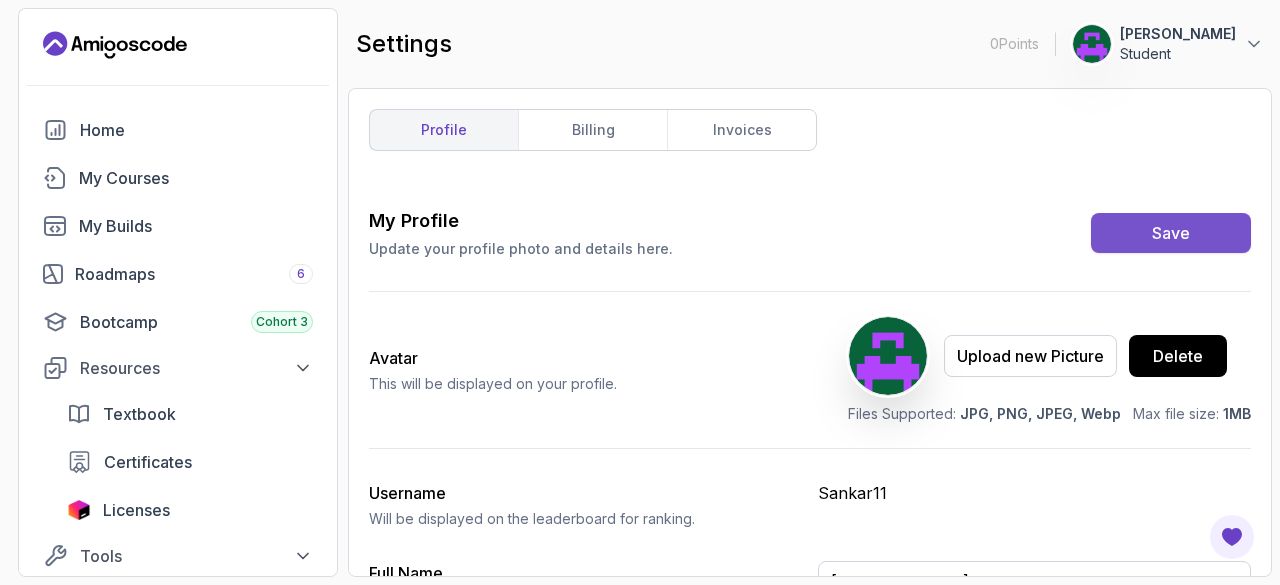 click on "Save" at bounding box center (1171, 233) 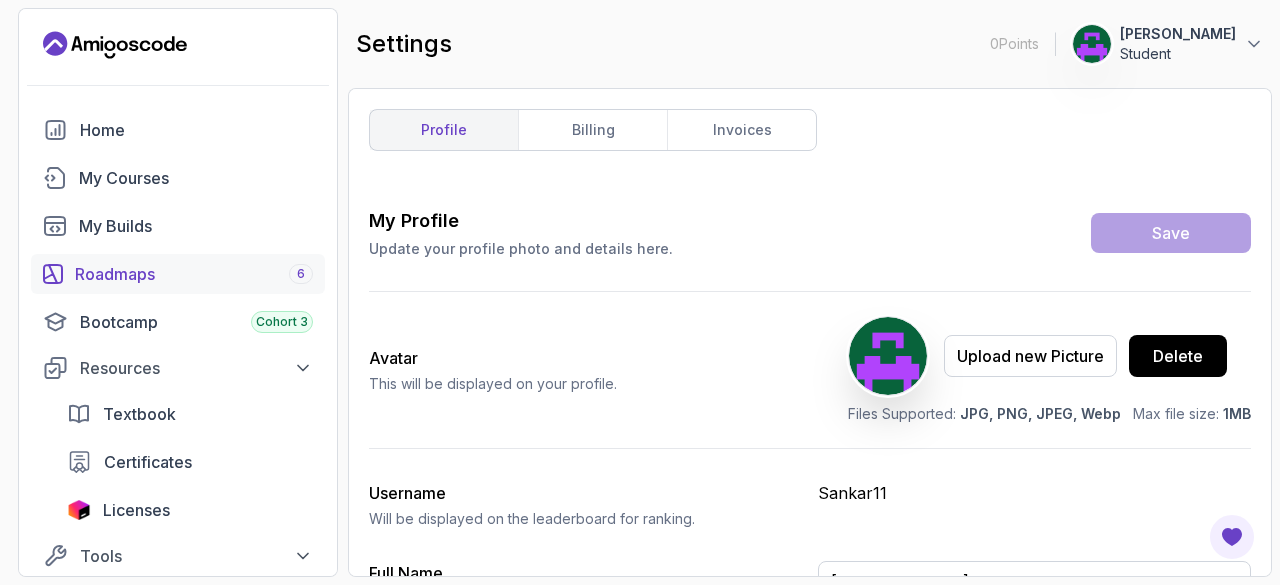 click on "Roadmaps 6" at bounding box center (194, 274) 